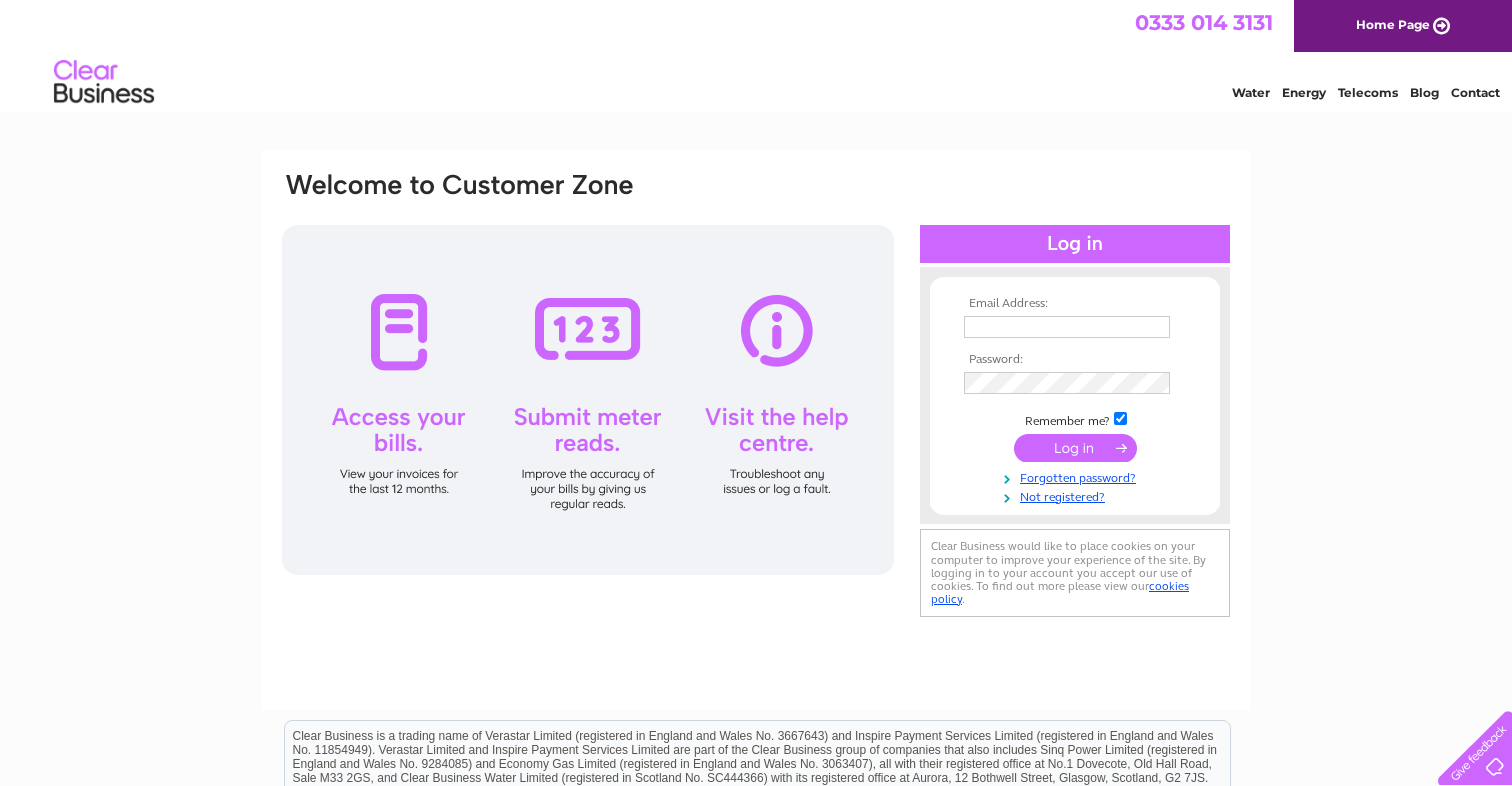 scroll, scrollTop: 0, scrollLeft: 0, axis: both 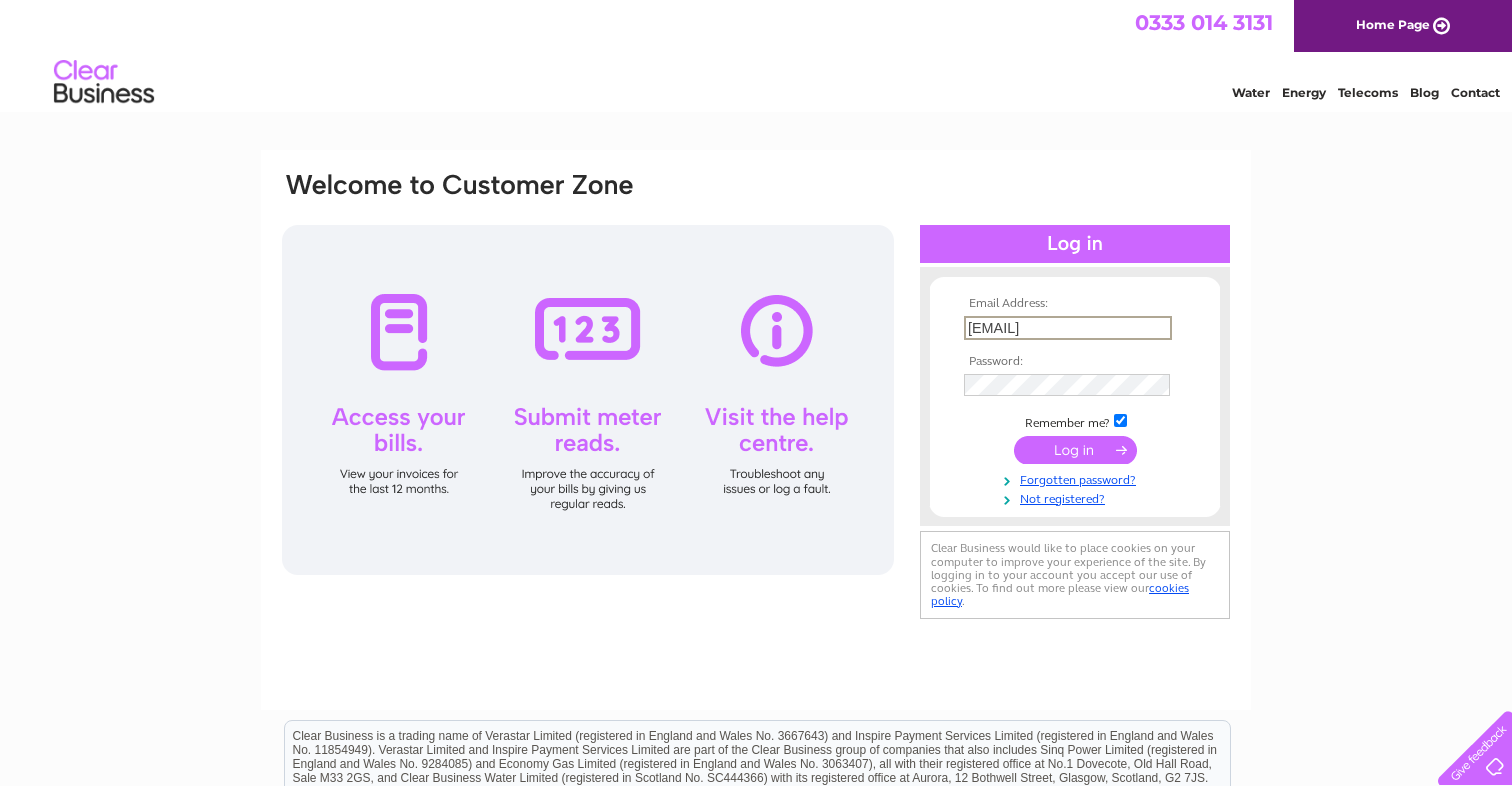 click at bounding box center [1075, 450] 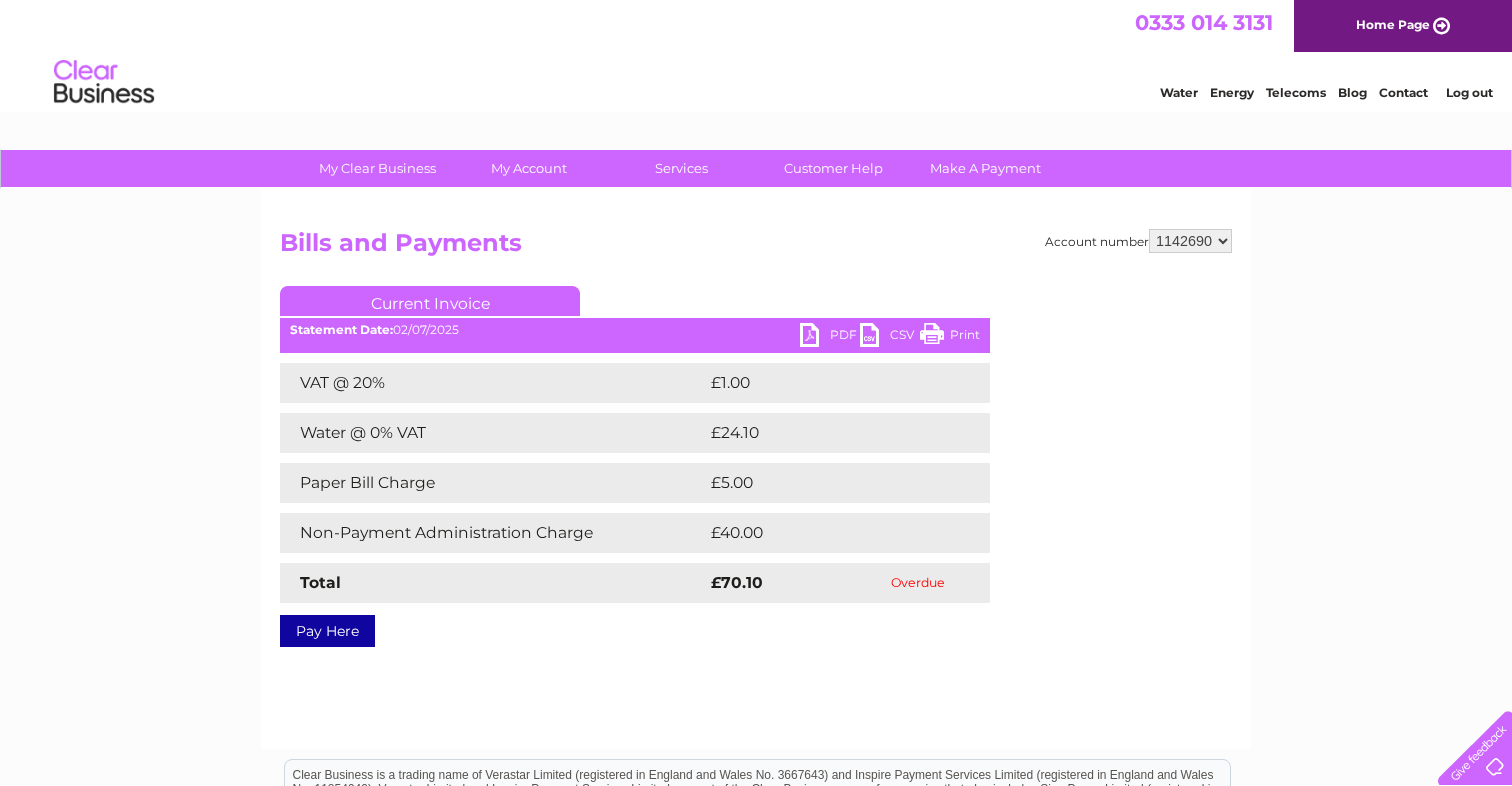 scroll, scrollTop: 0, scrollLeft: 0, axis: both 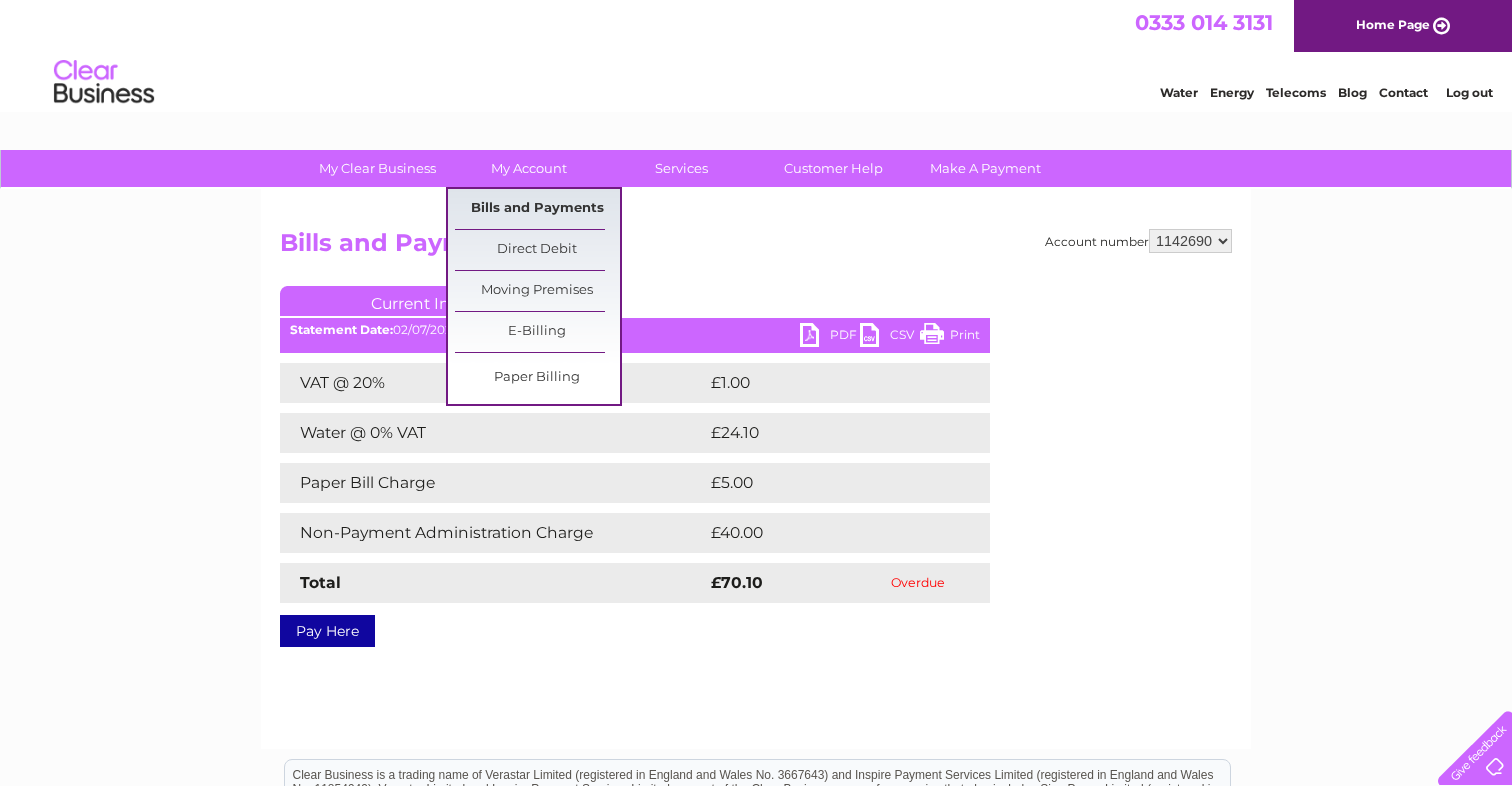 click on "Bills and Payments" at bounding box center [537, 209] 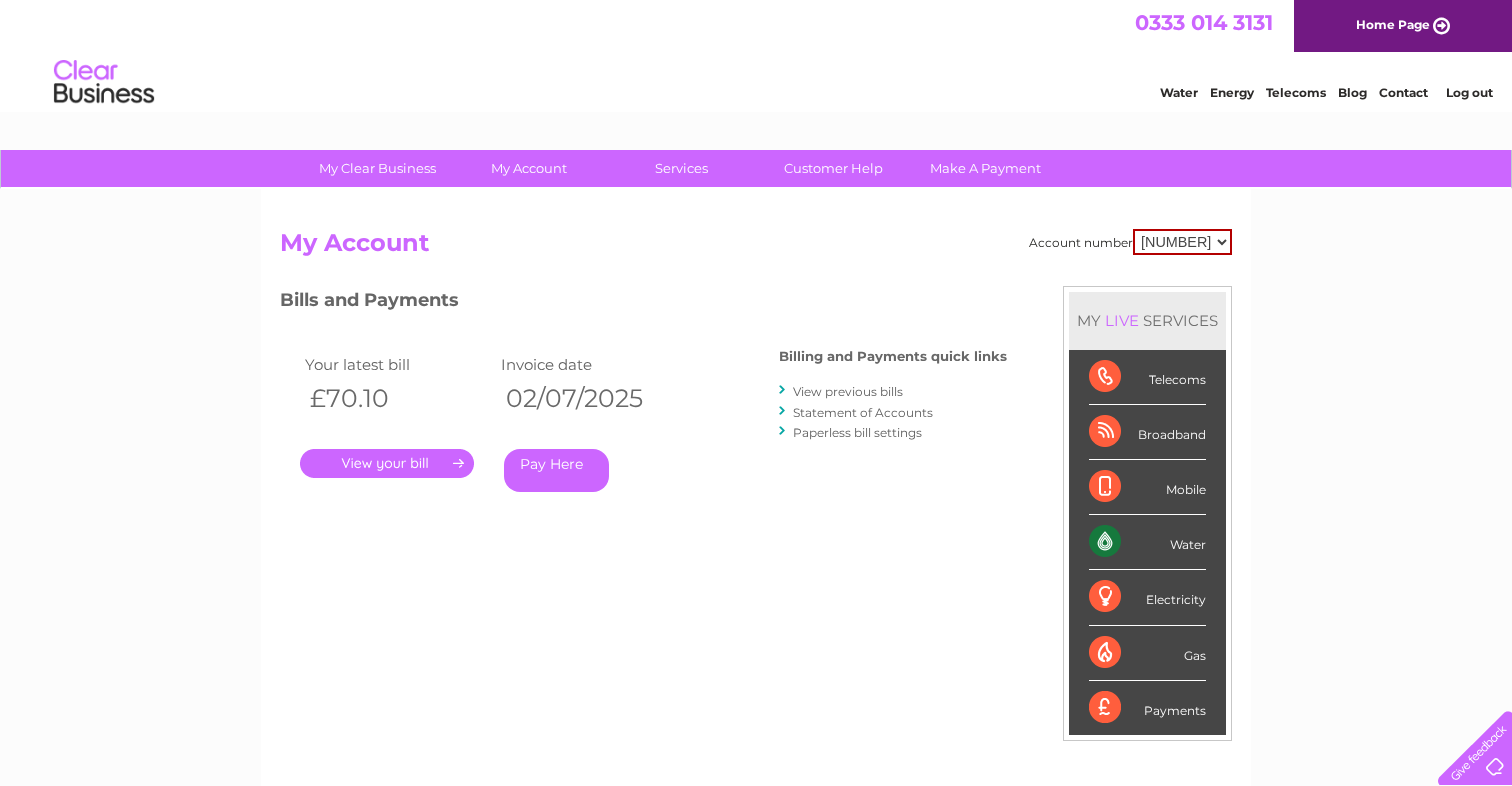 scroll, scrollTop: 0, scrollLeft: 0, axis: both 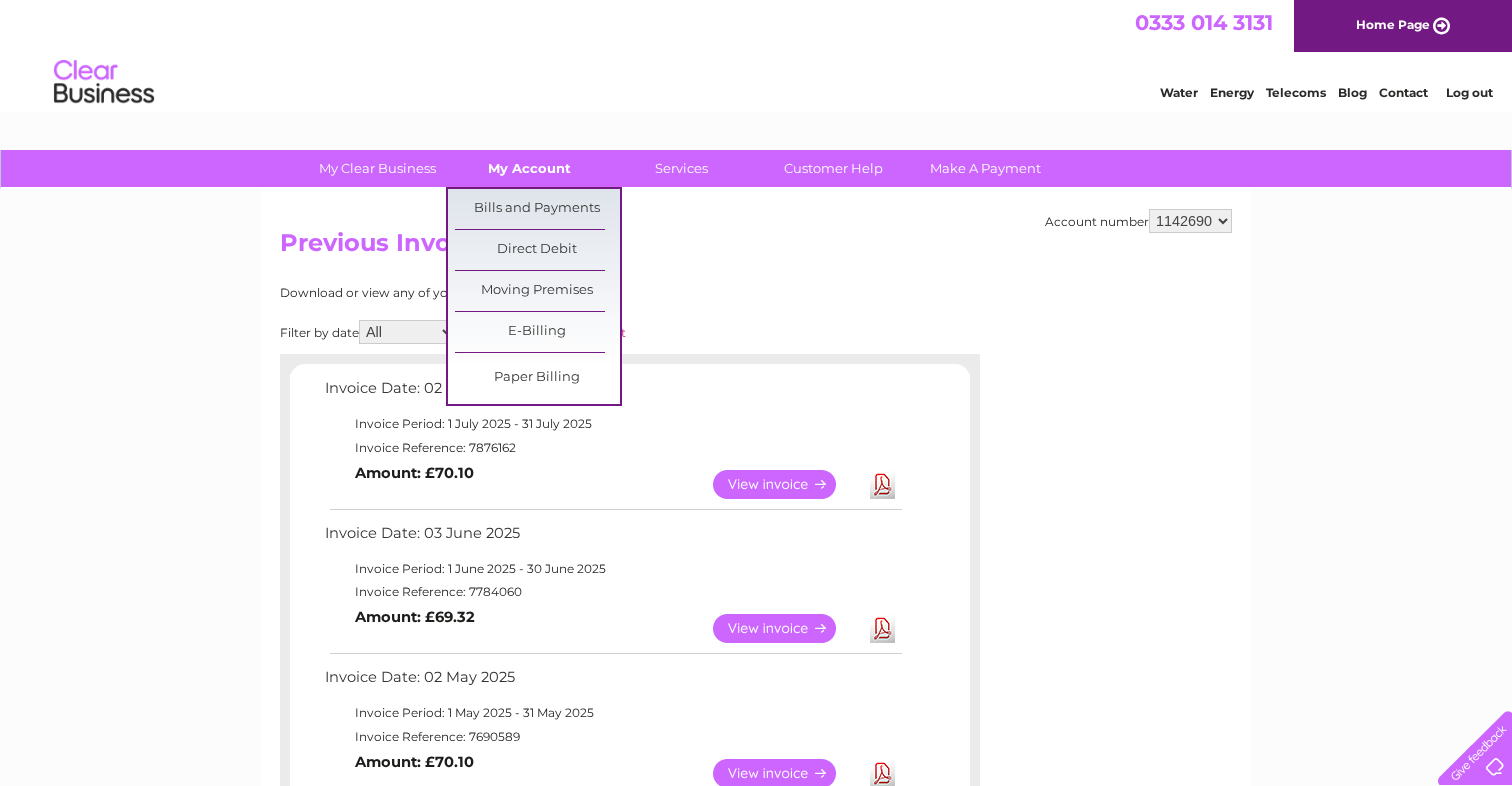click on "My Account" at bounding box center (529, 168) 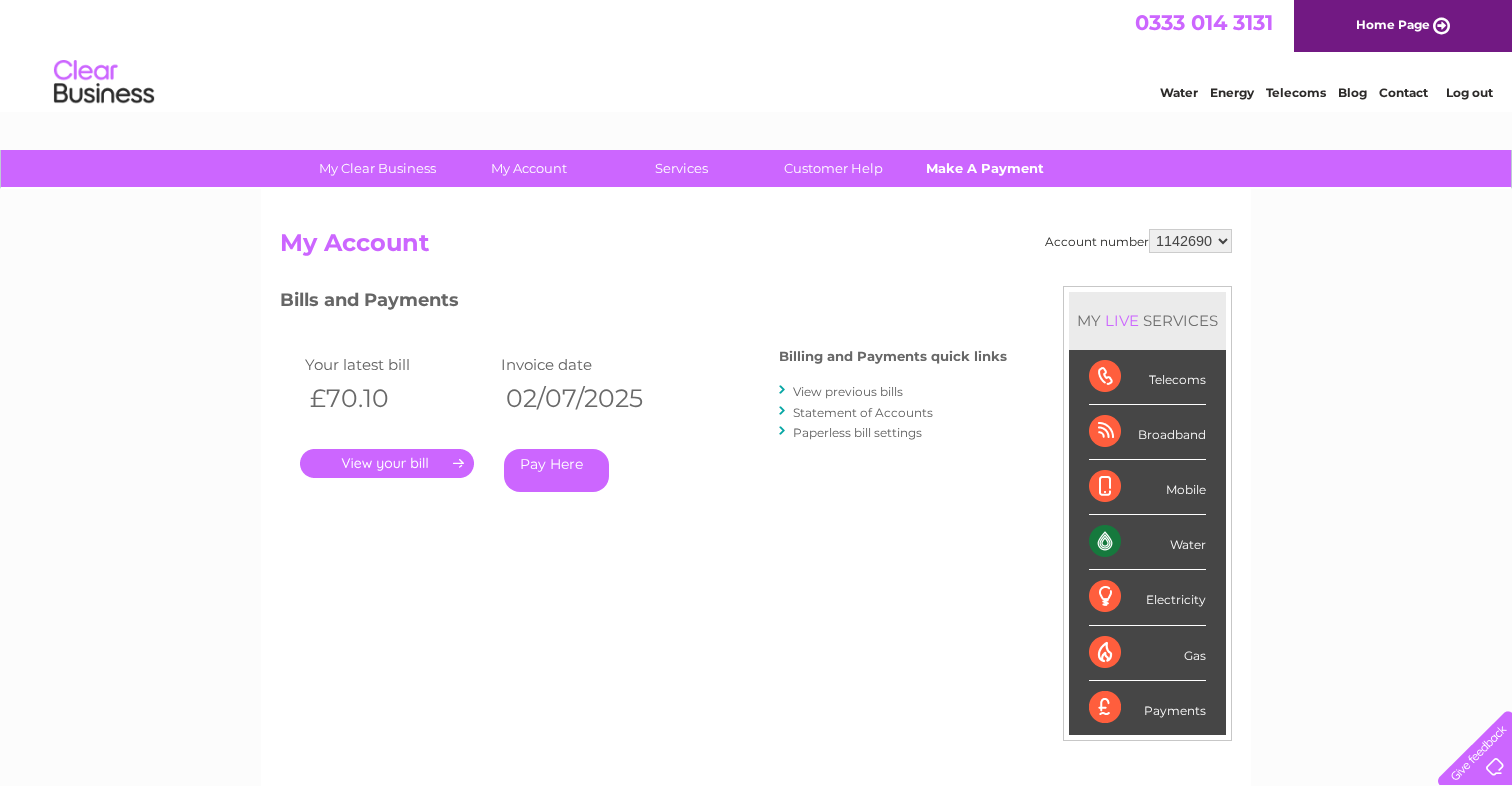 scroll, scrollTop: 0, scrollLeft: 0, axis: both 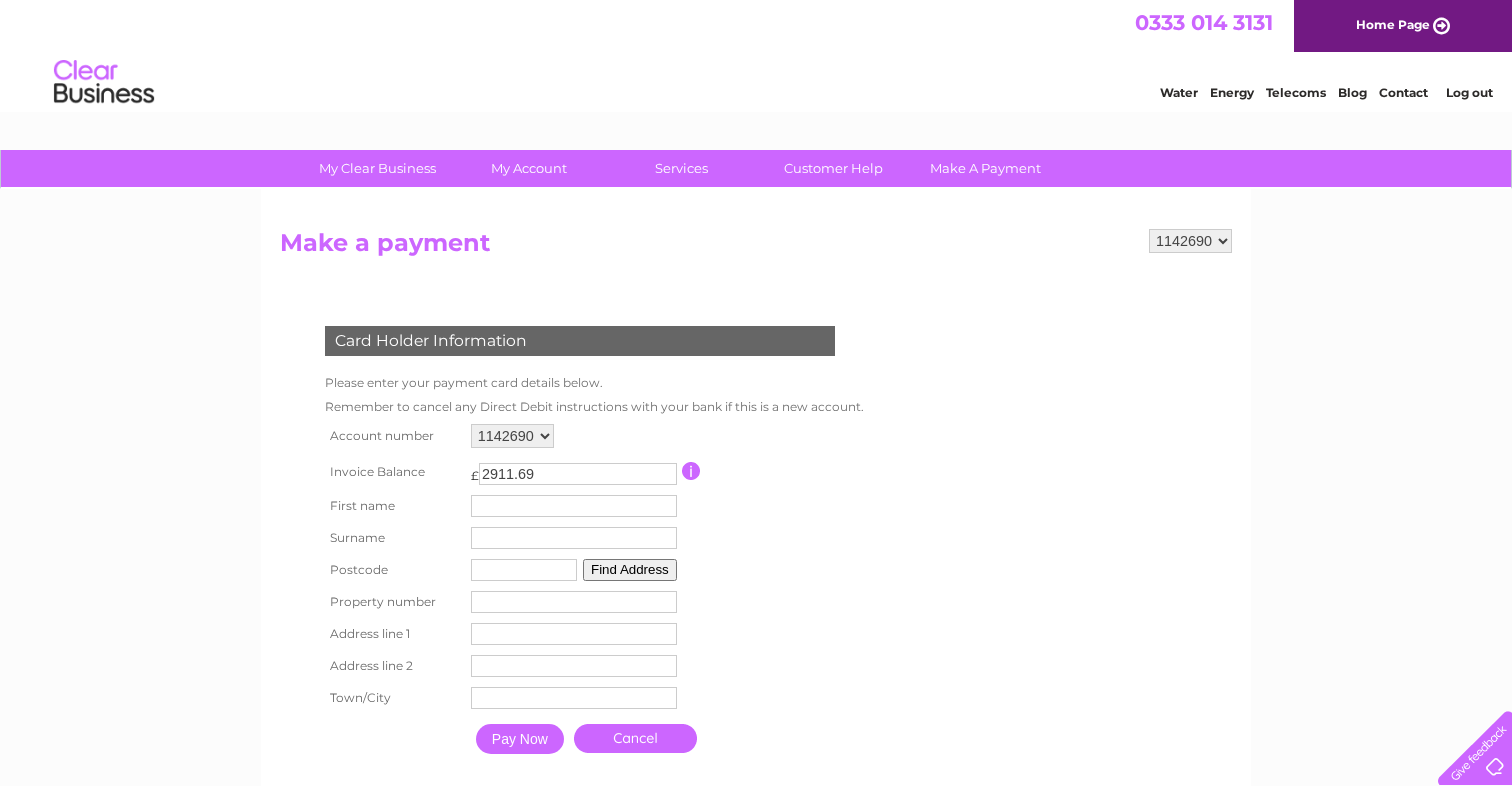 click on "2911.69" at bounding box center (578, 474) 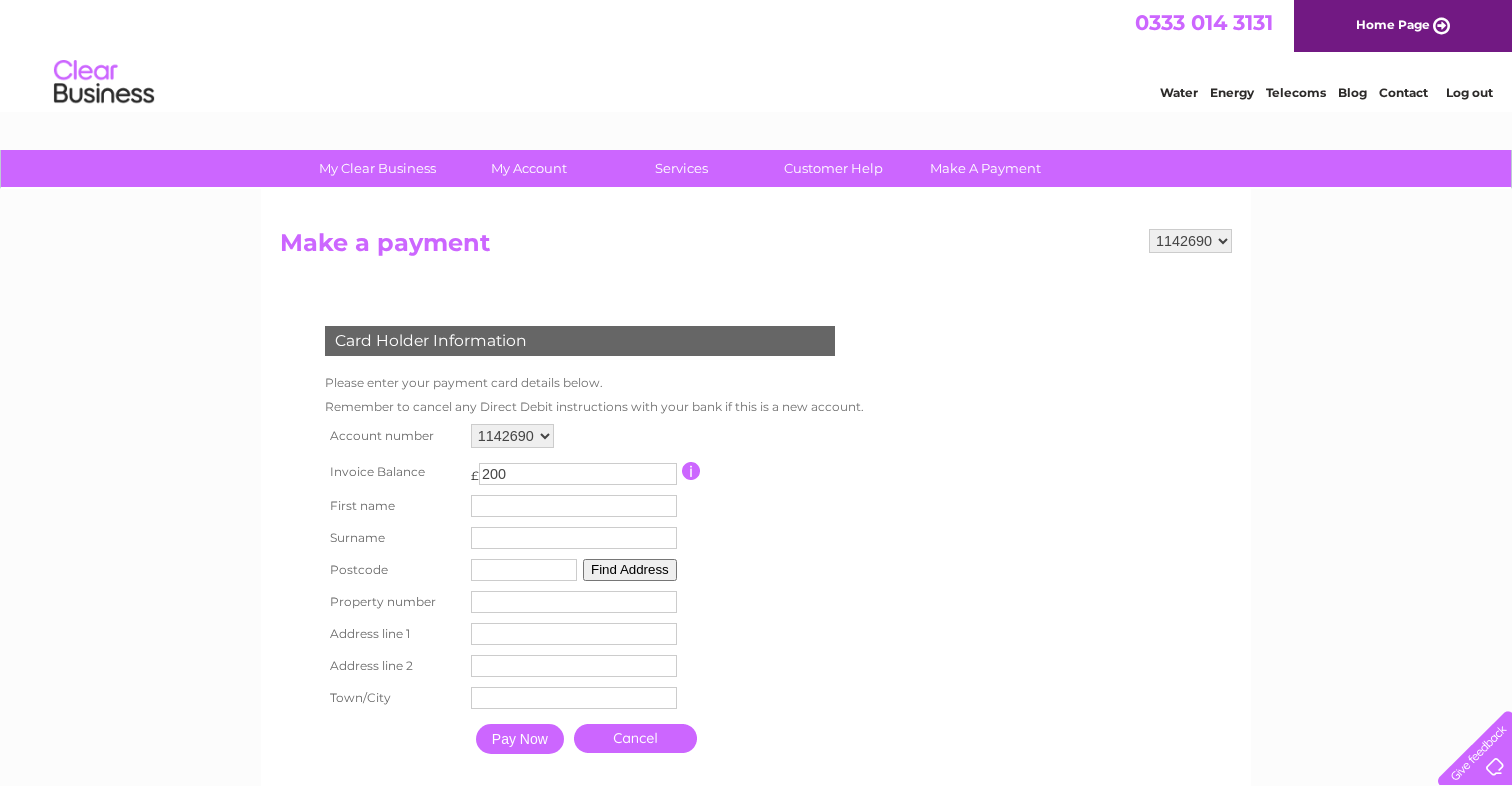type on "200" 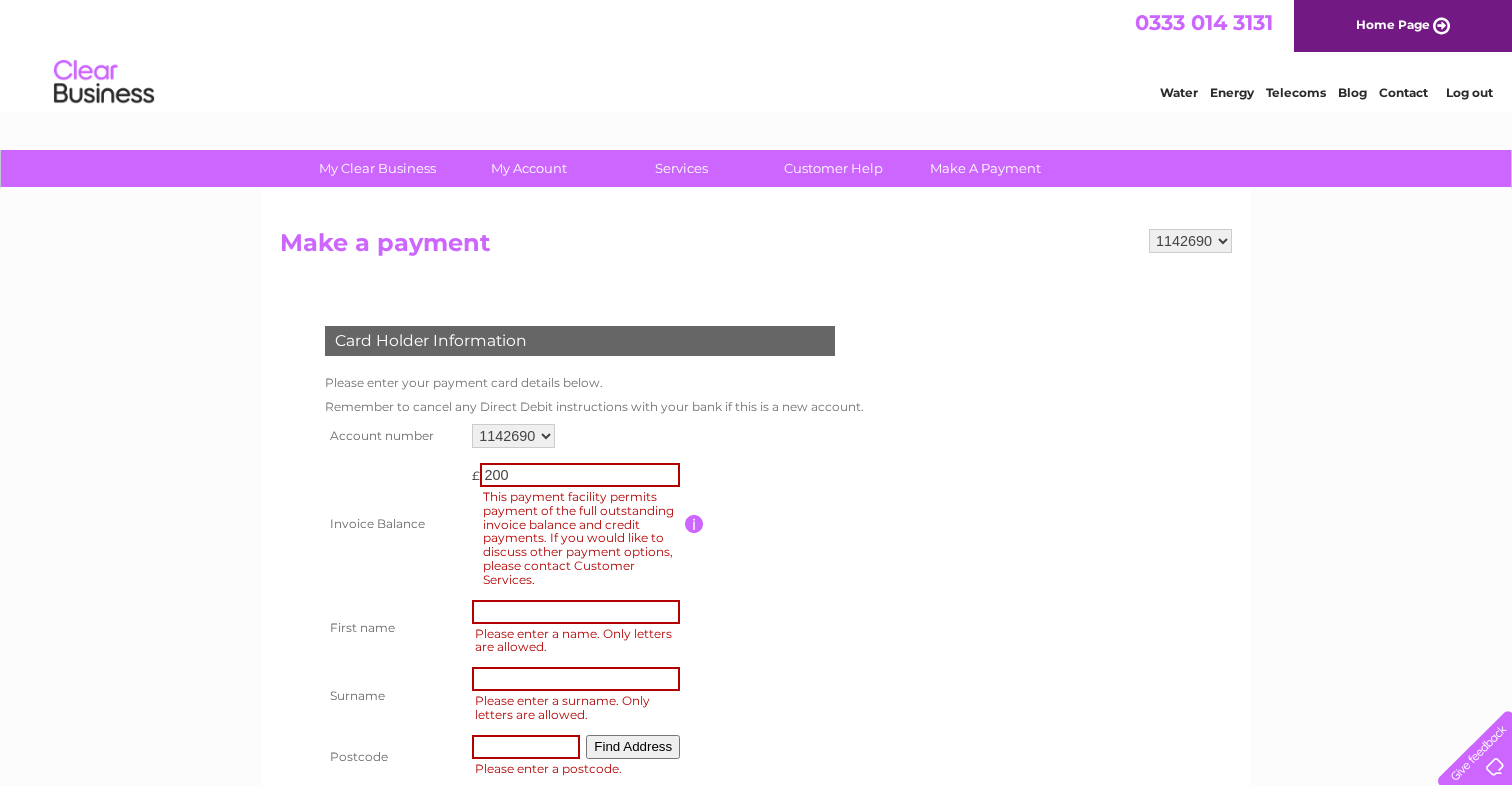 click at bounding box center [576, 612] 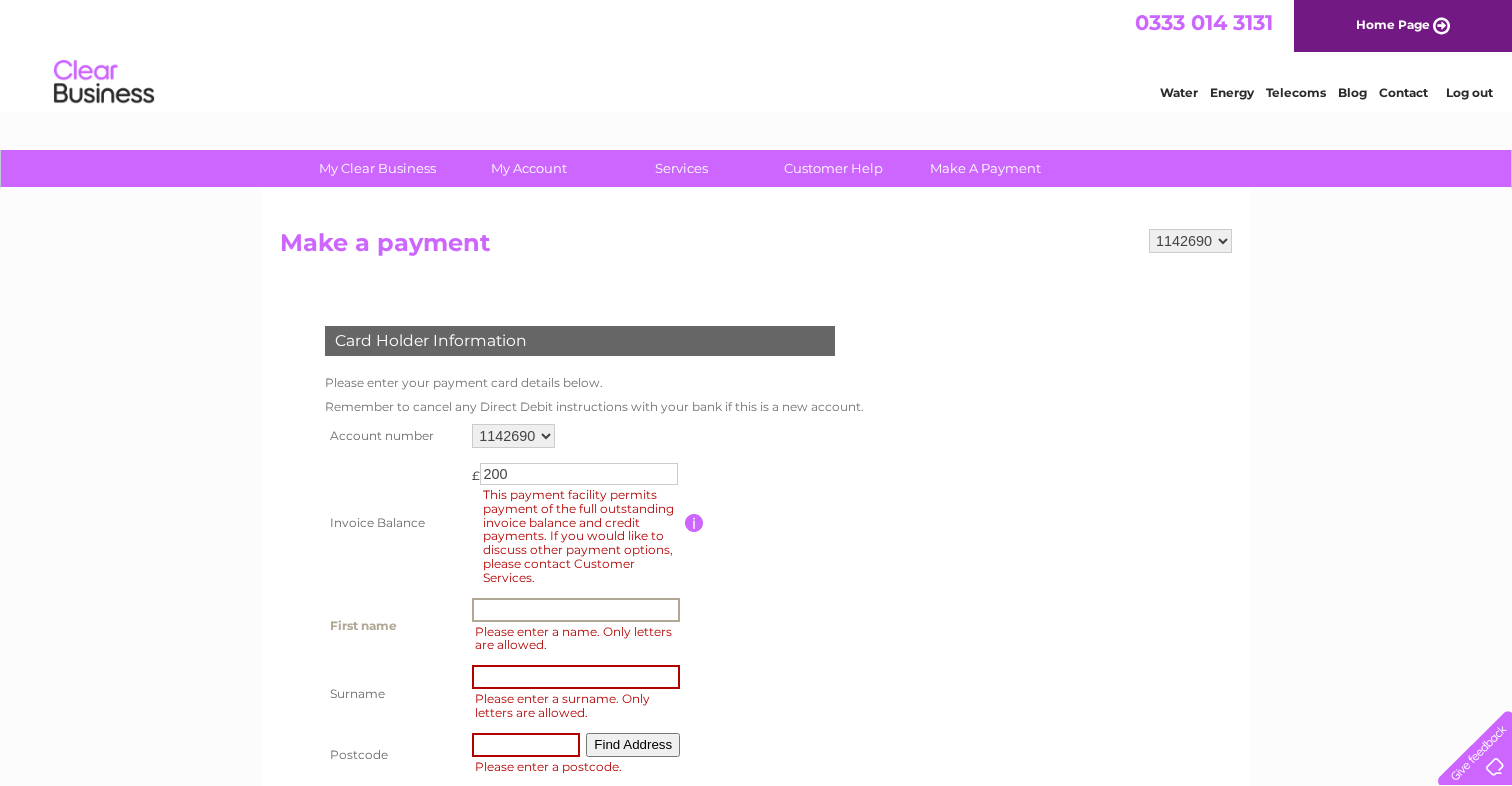type on "Liam" 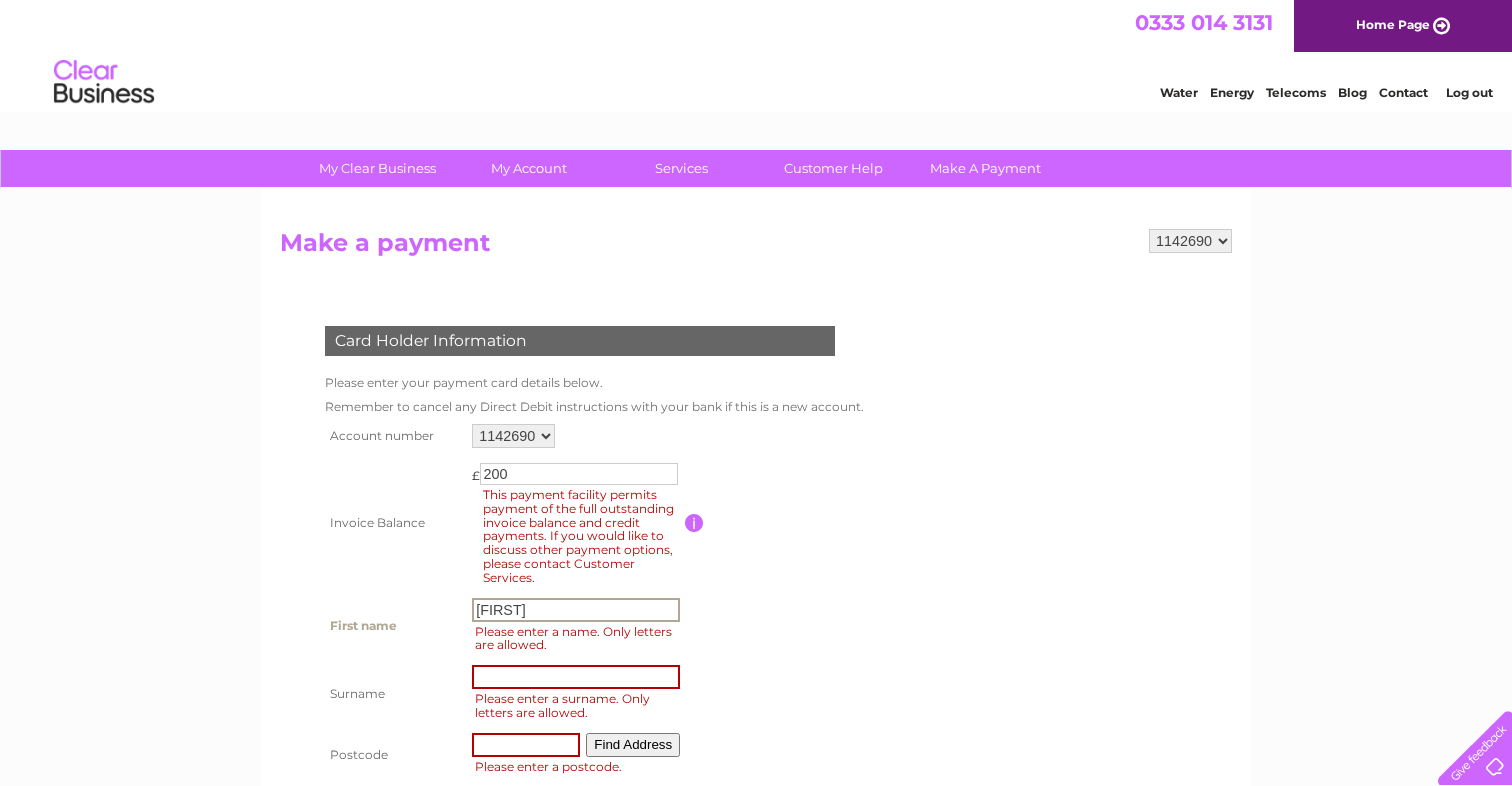 type on "McKay" 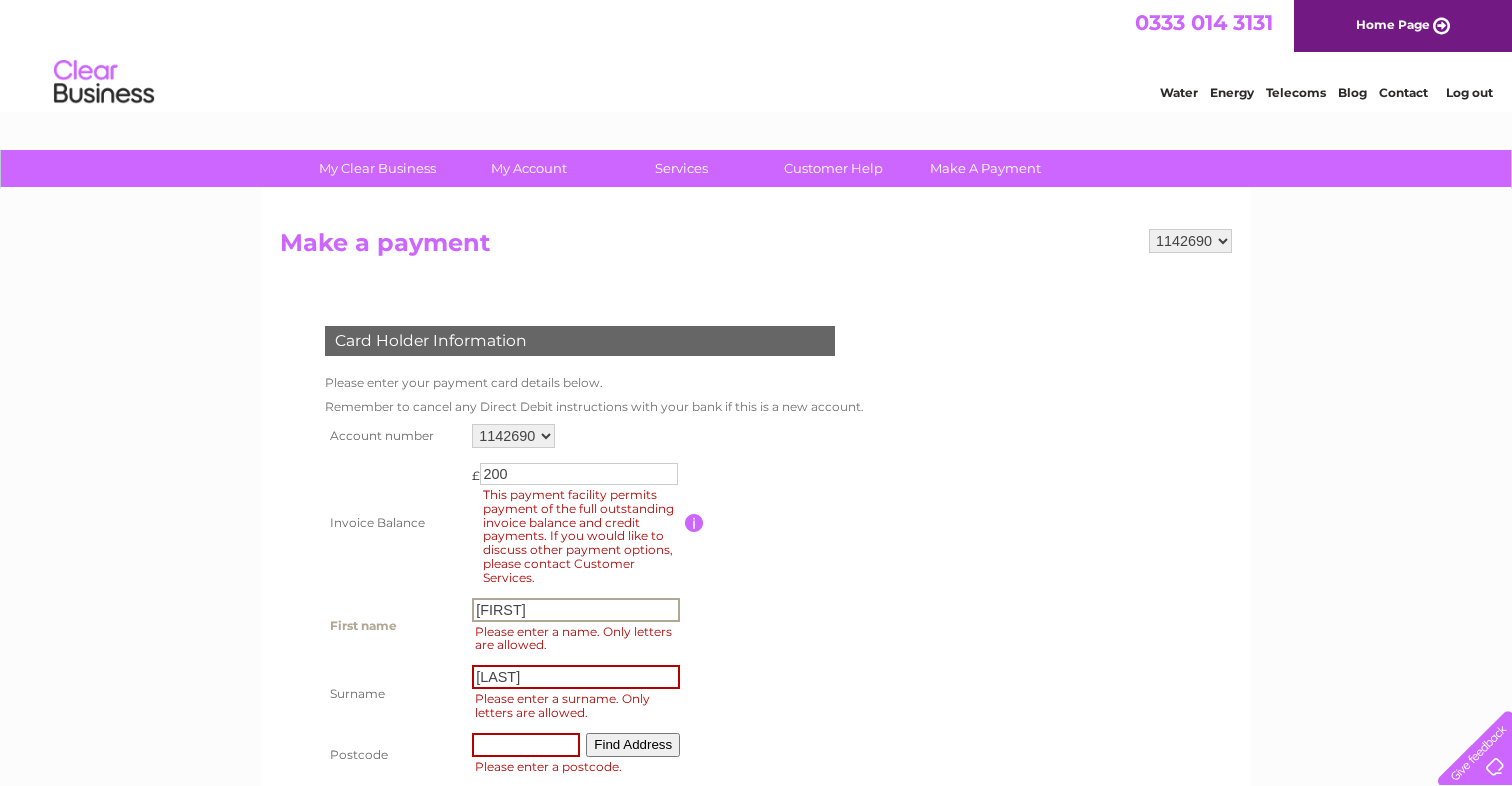 type on "KY5 8ES" 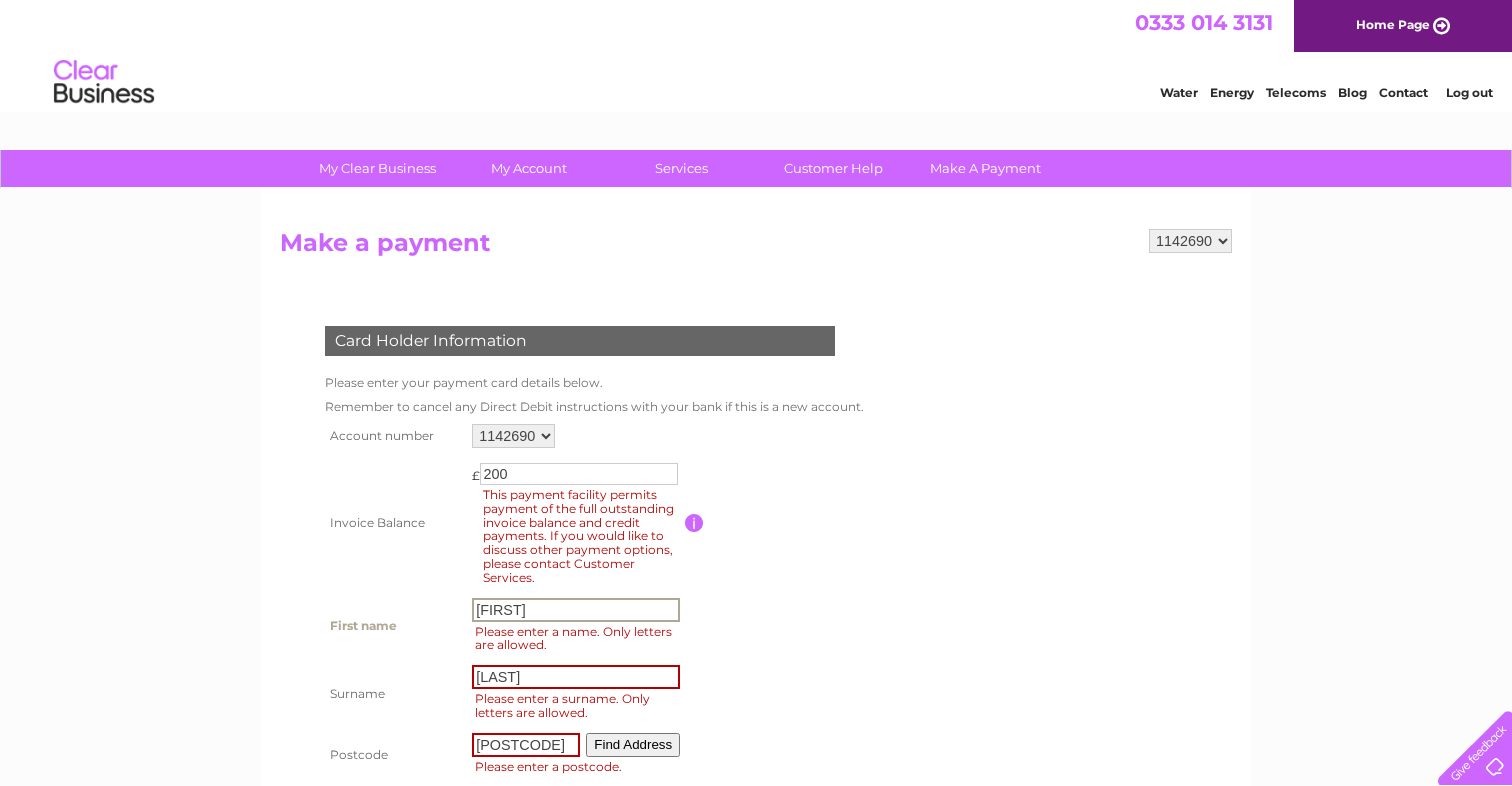 type on "126" 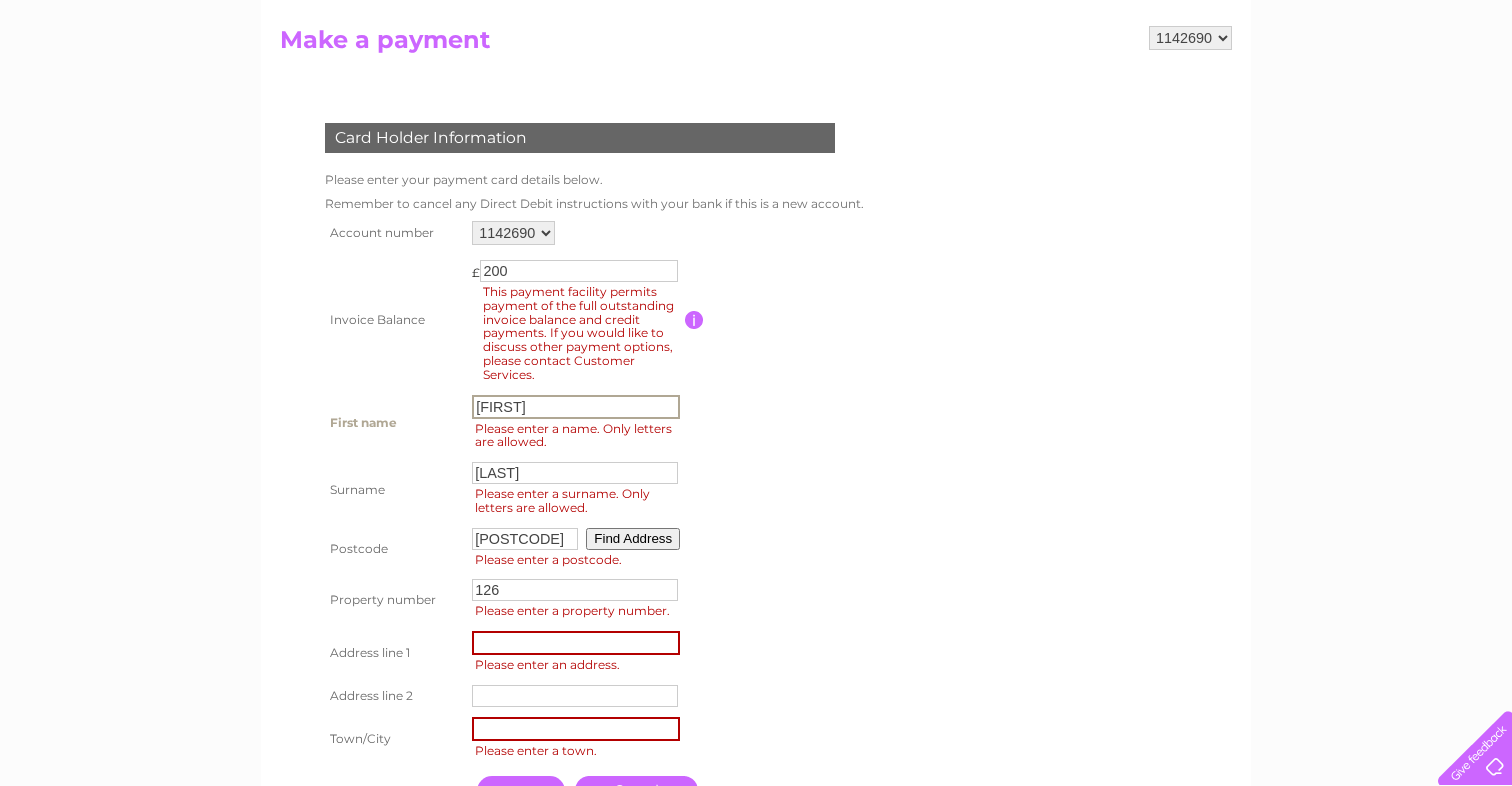 scroll, scrollTop: 204, scrollLeft: 0, axis: vertical 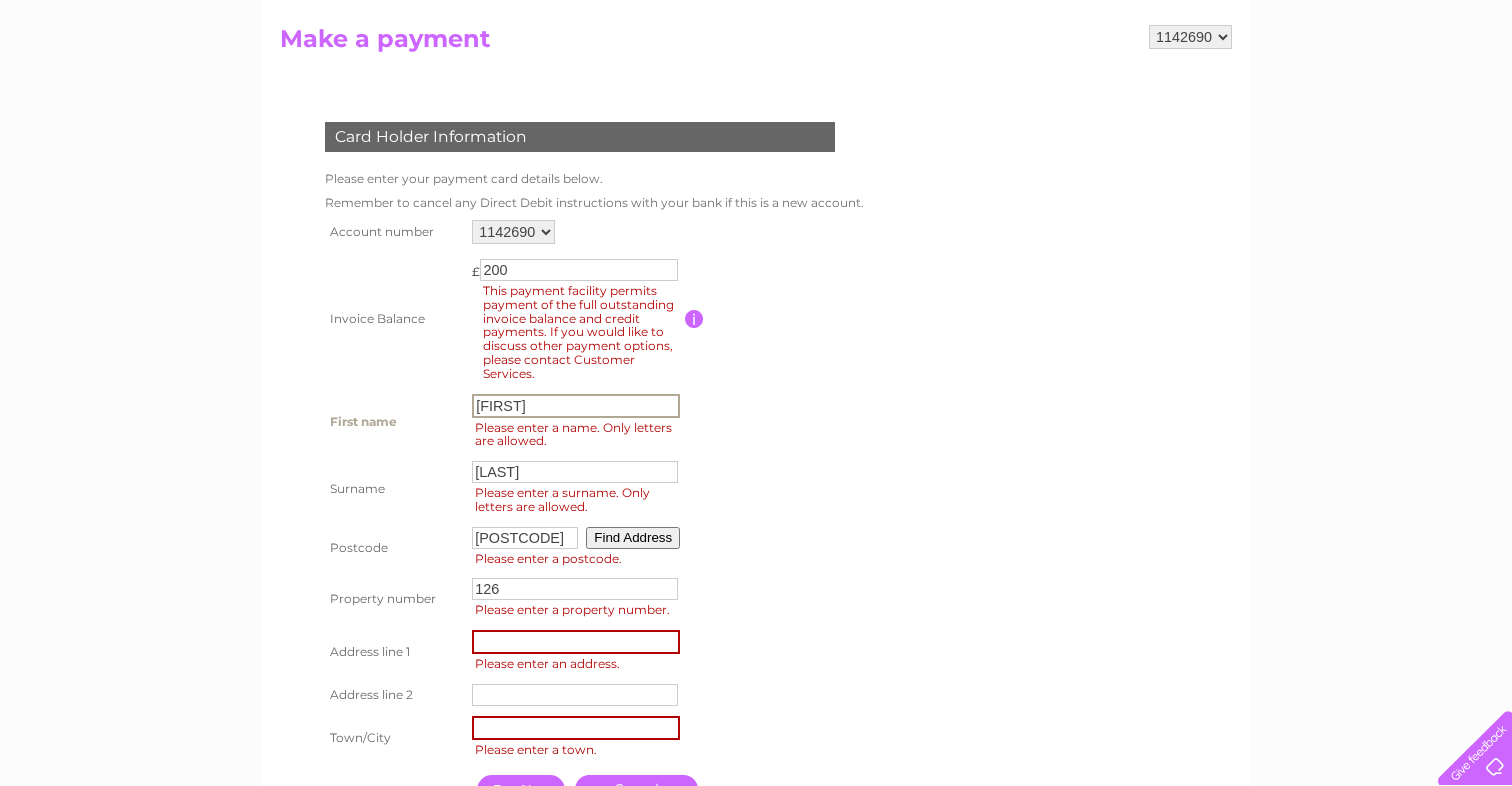 click on "KY5 8ES" at bounding box center [525, 538] 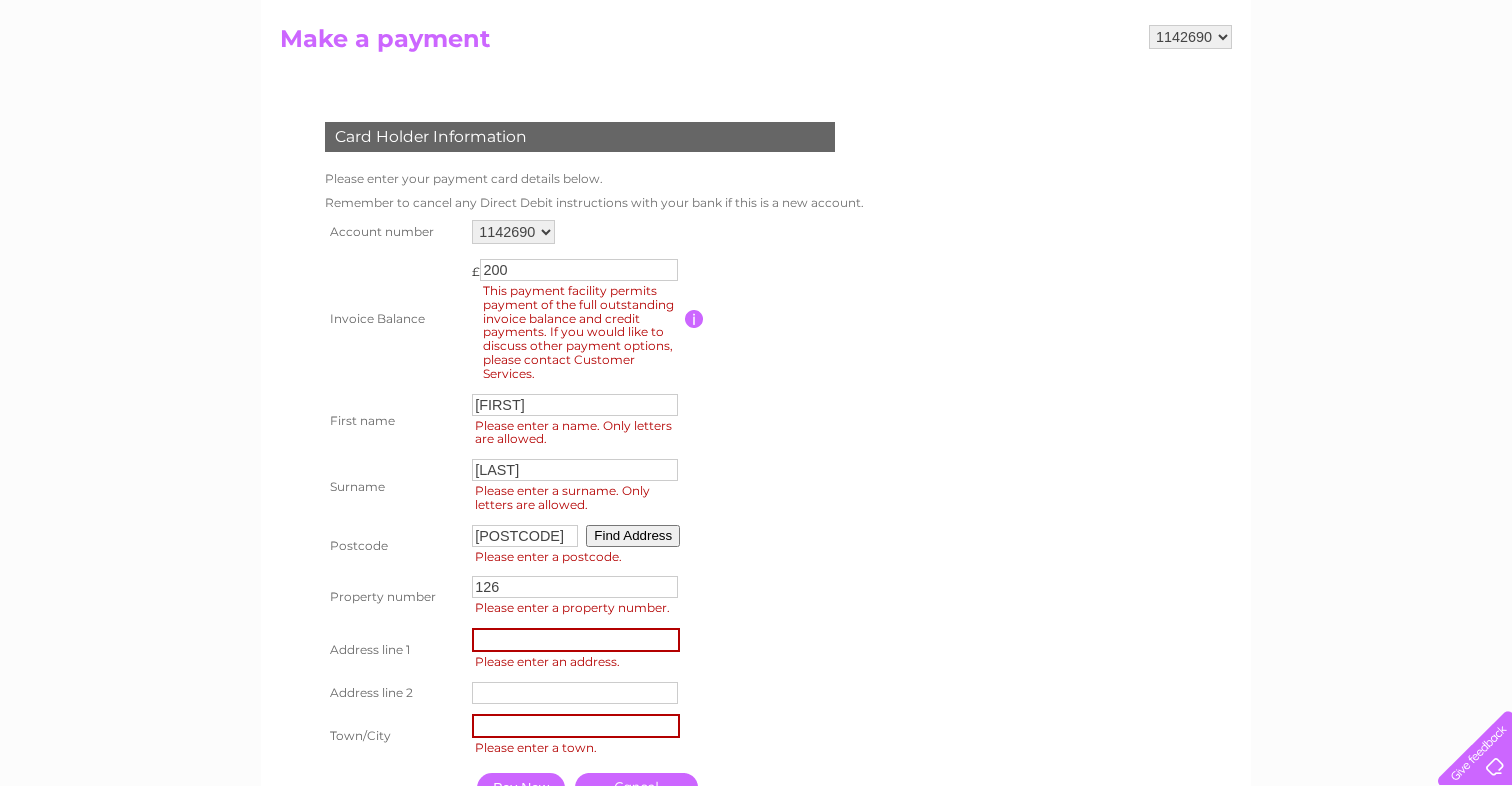 type on "KY5 8bj" 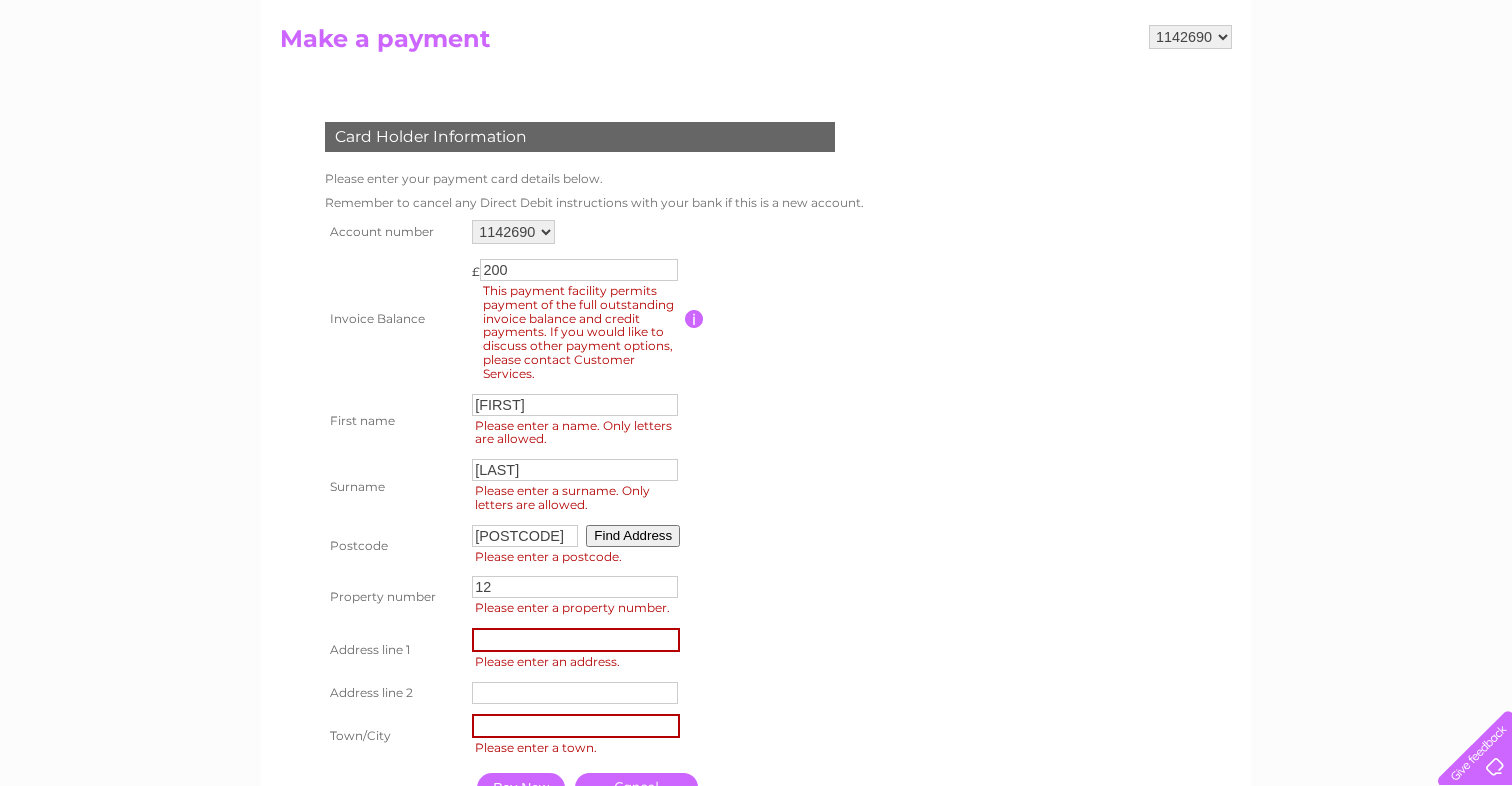 type on "1" 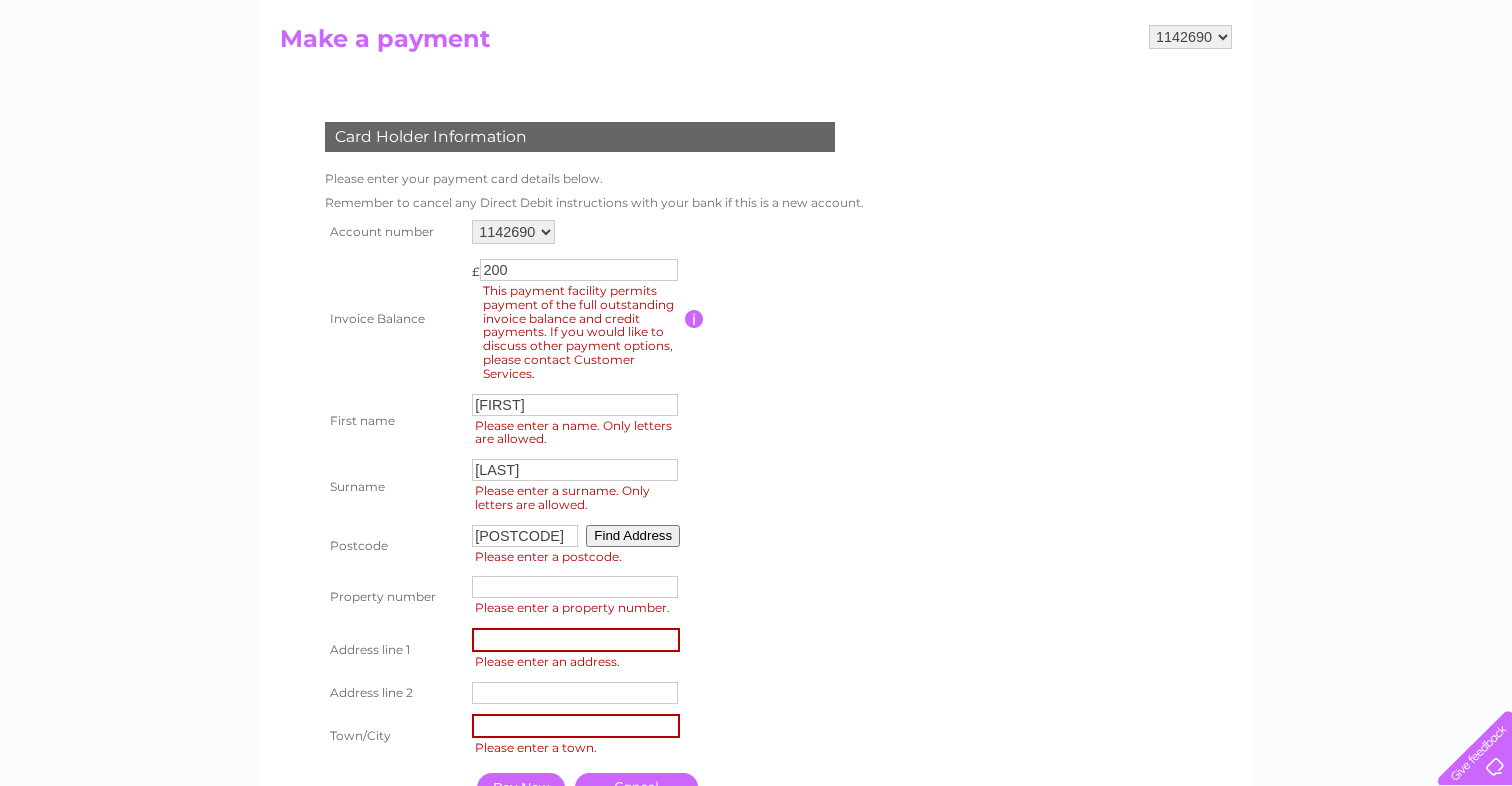 click on "Account number
1142690
Invoice Balance
£
200" at bounding box center (592, 514) 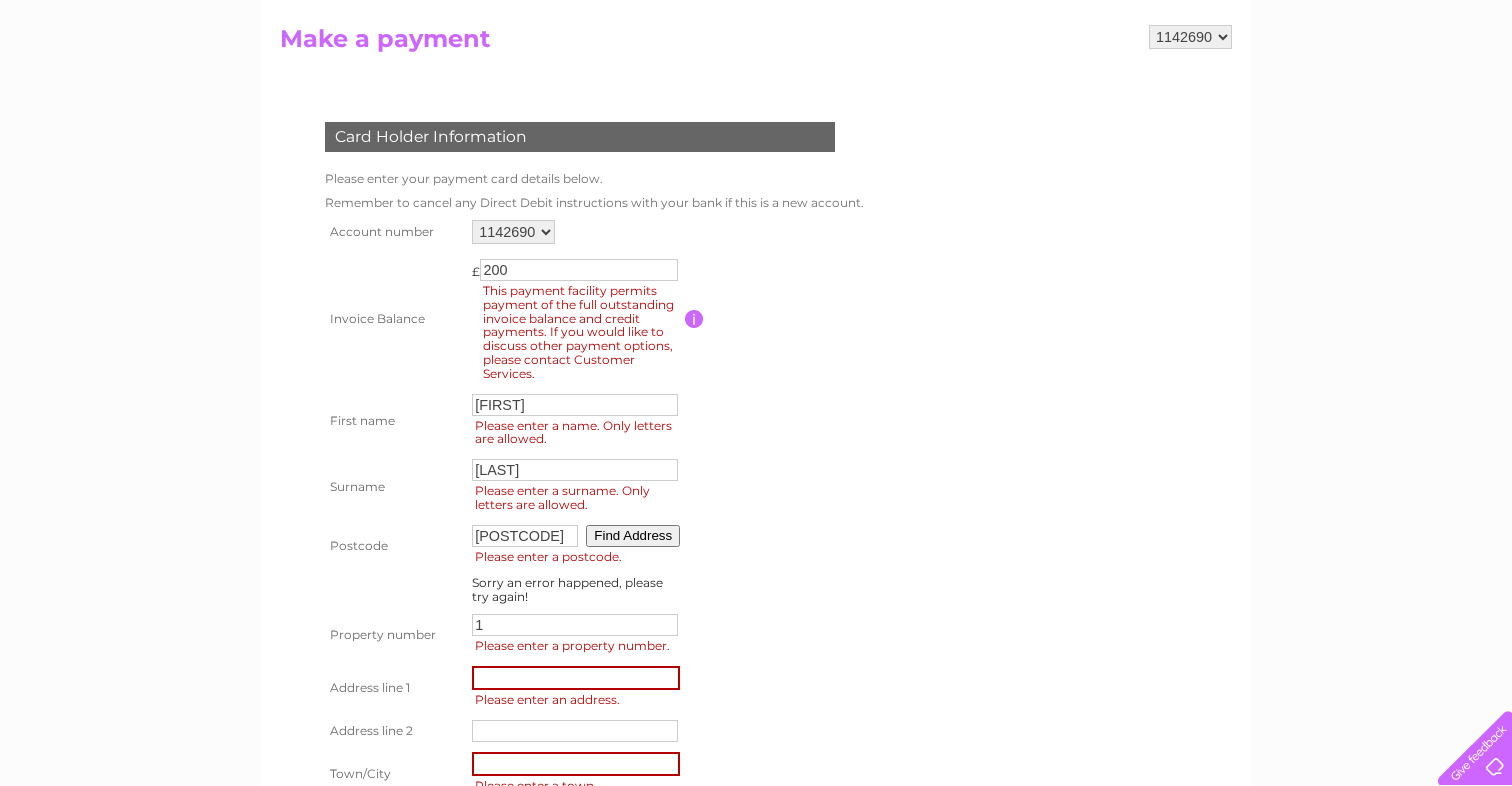 type on "1" 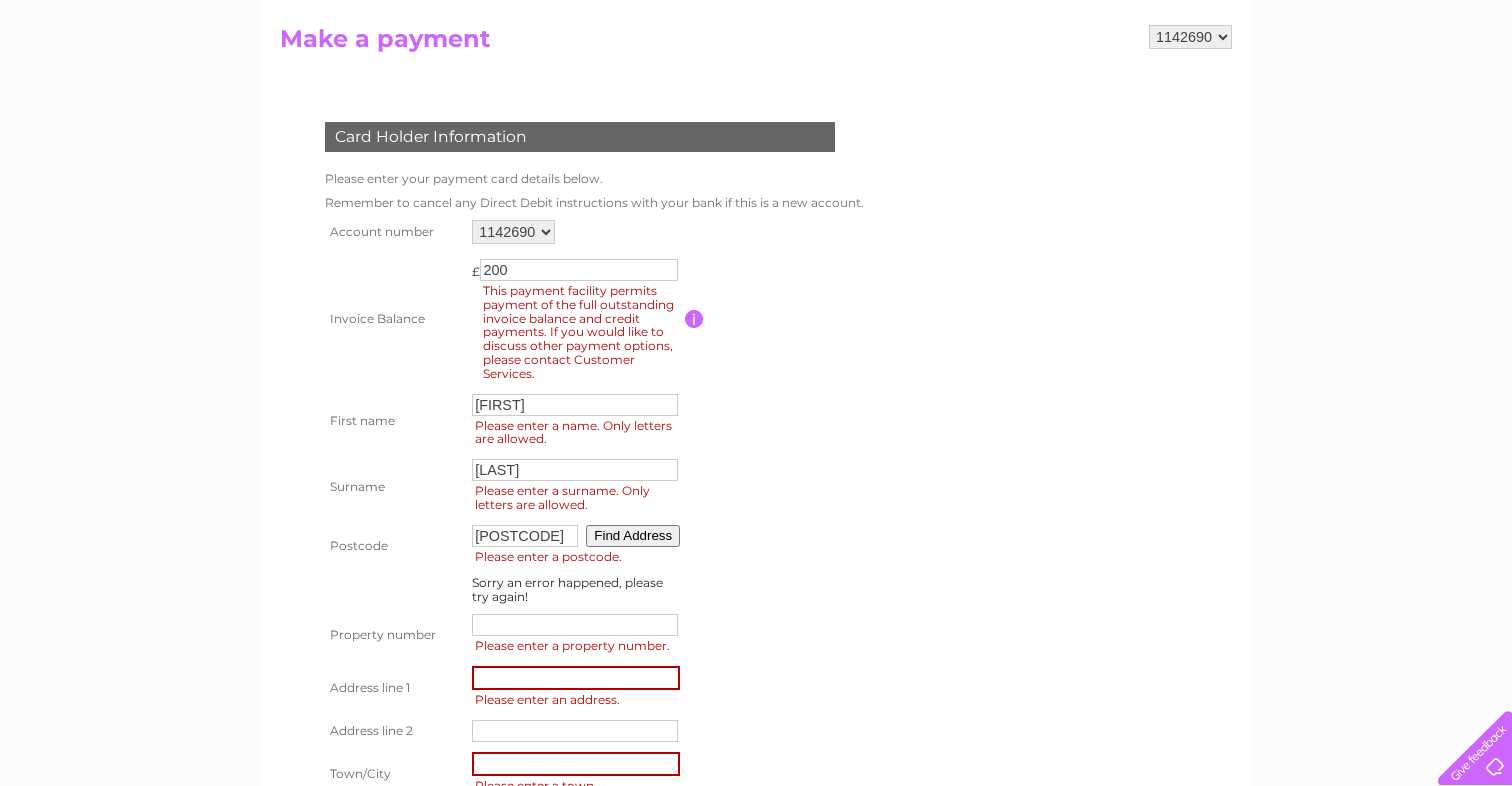 click at bounding box center (575, 625) 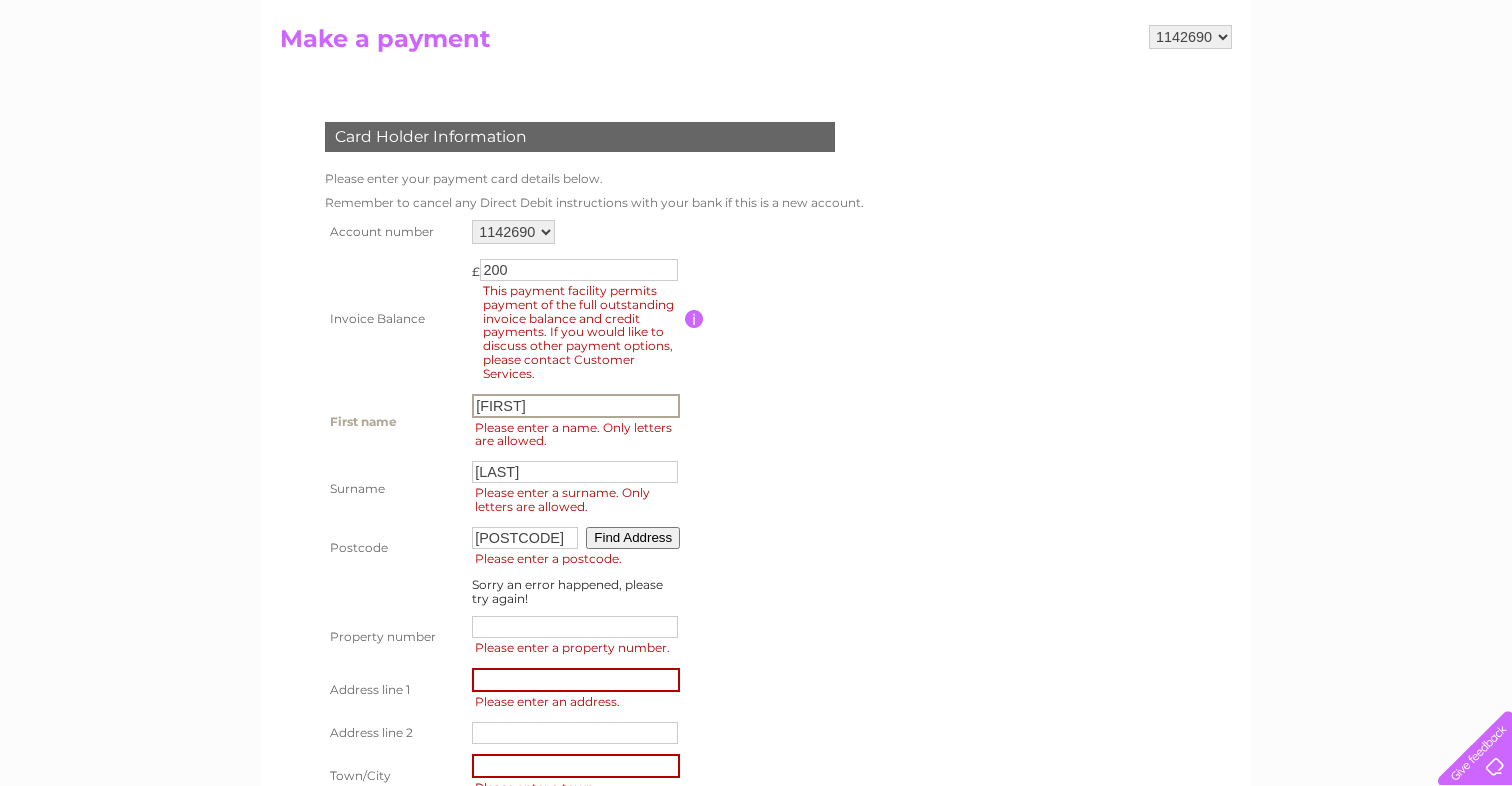 click on "Liam" at bounding box center [576, 406] 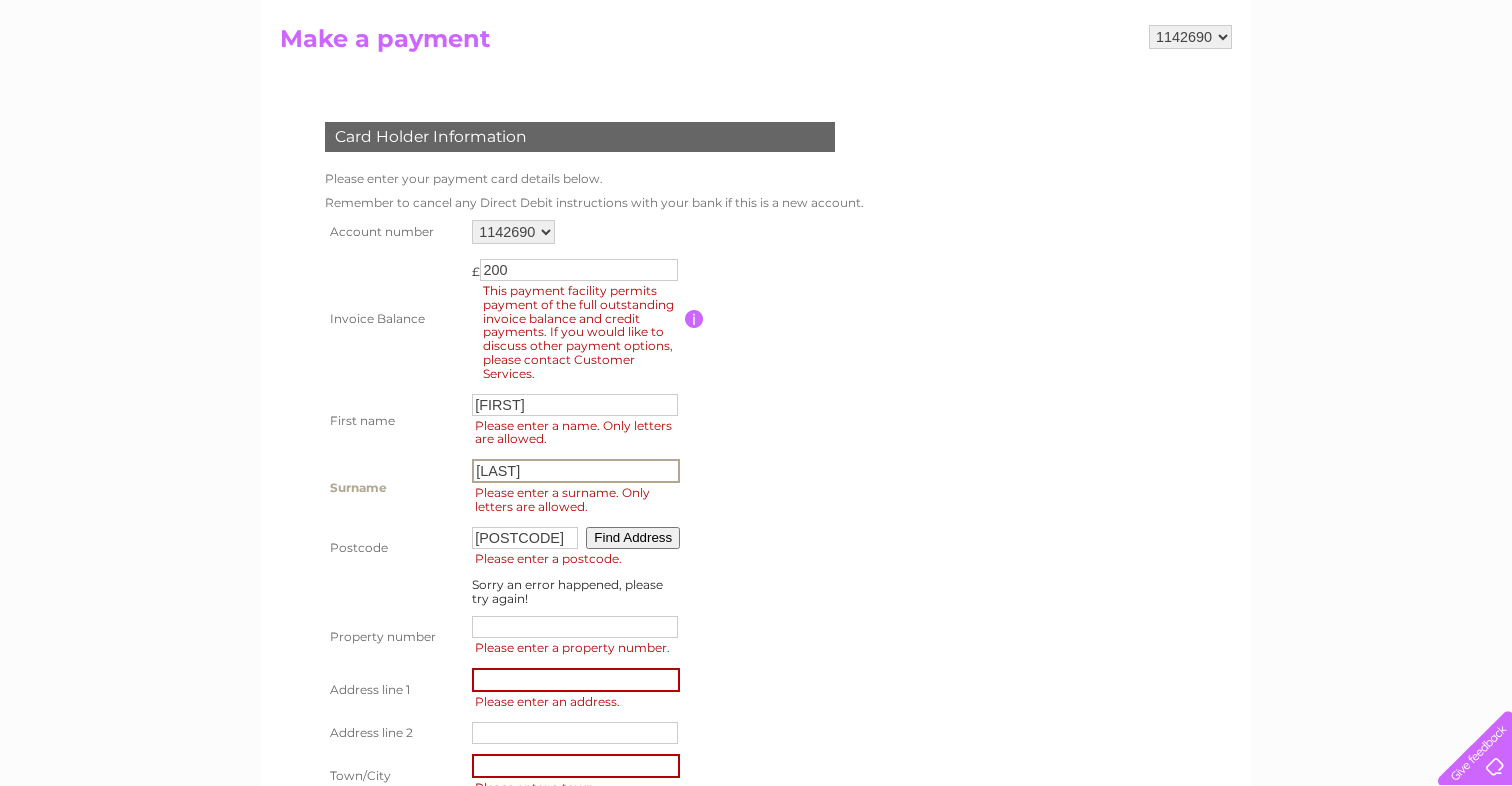 click on "McKay" at bounding box center [576, 471] 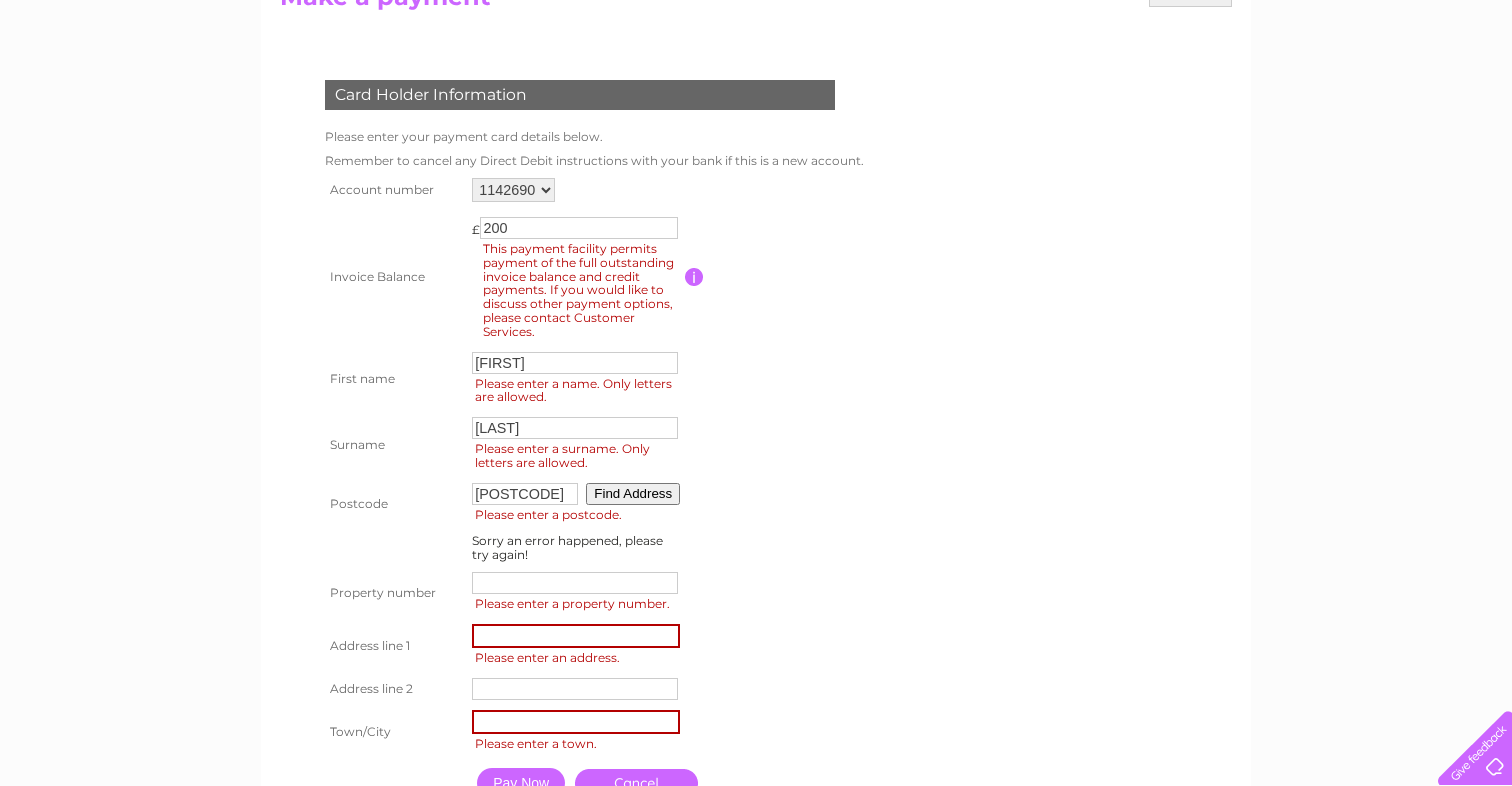 scroll, scrollTop: 336, scrollLeft: 0, axis: vertical 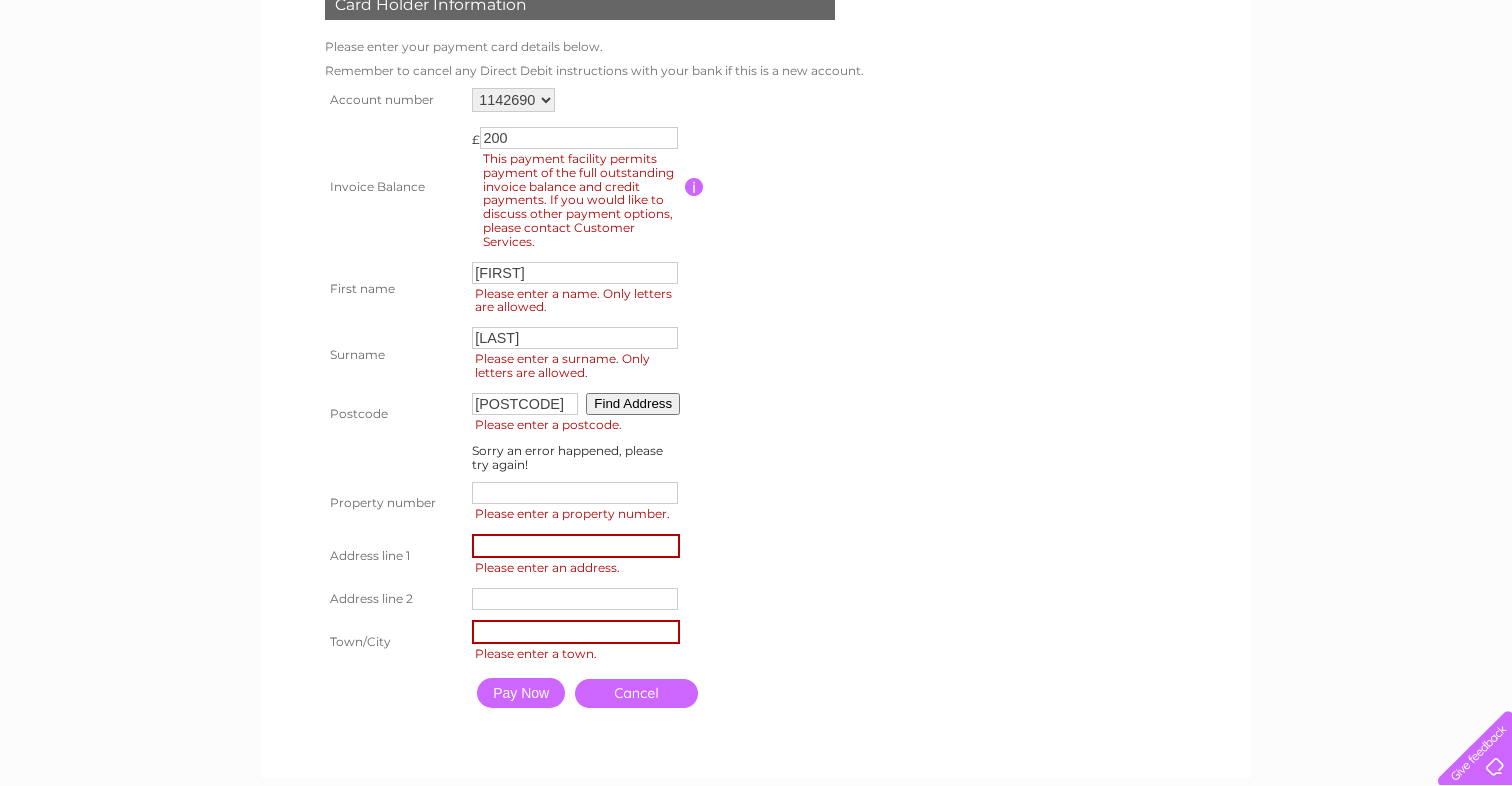 click at bounding box center [576, 546] 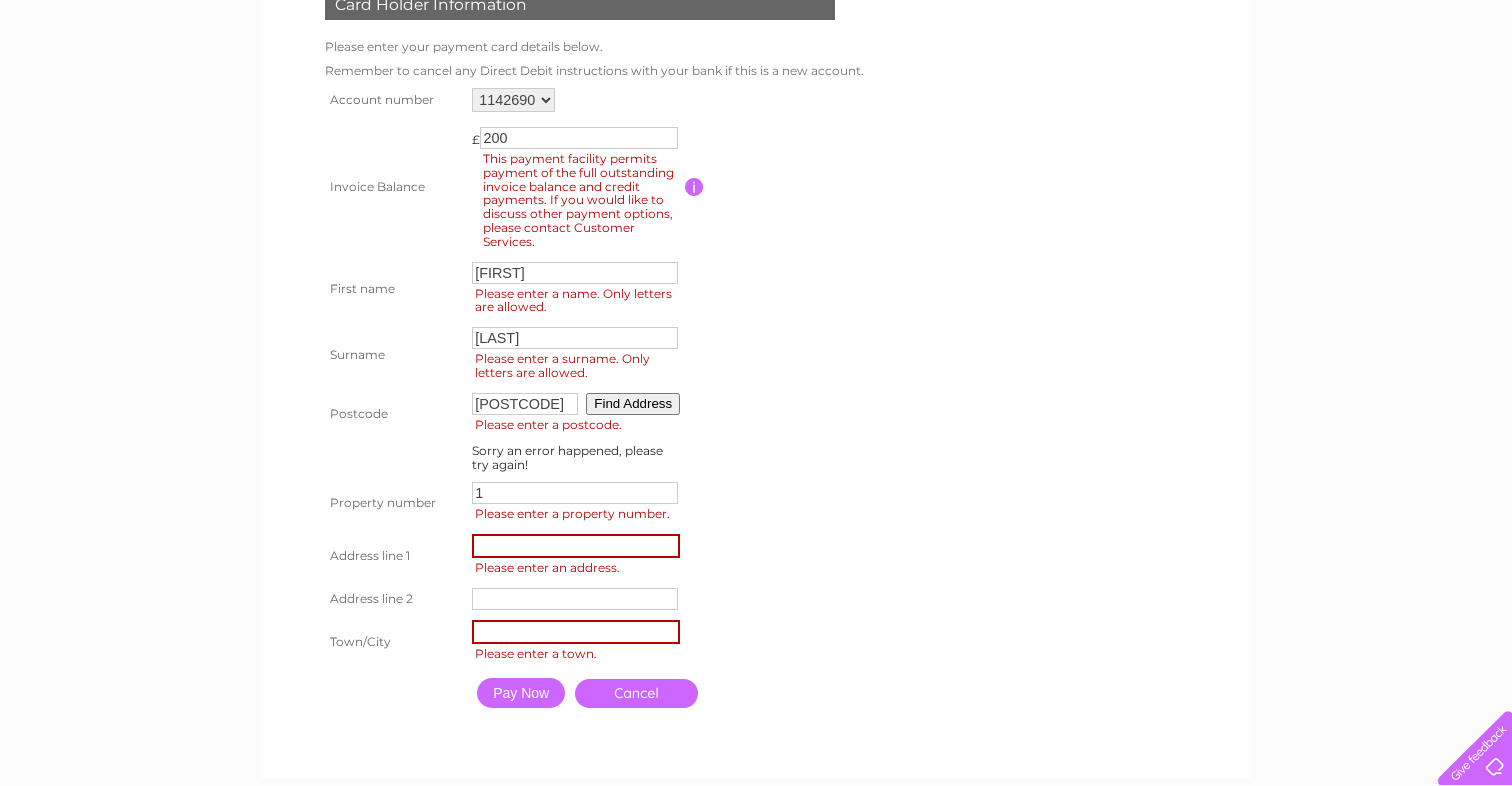 click on "1" at bounding box center [575, 493] 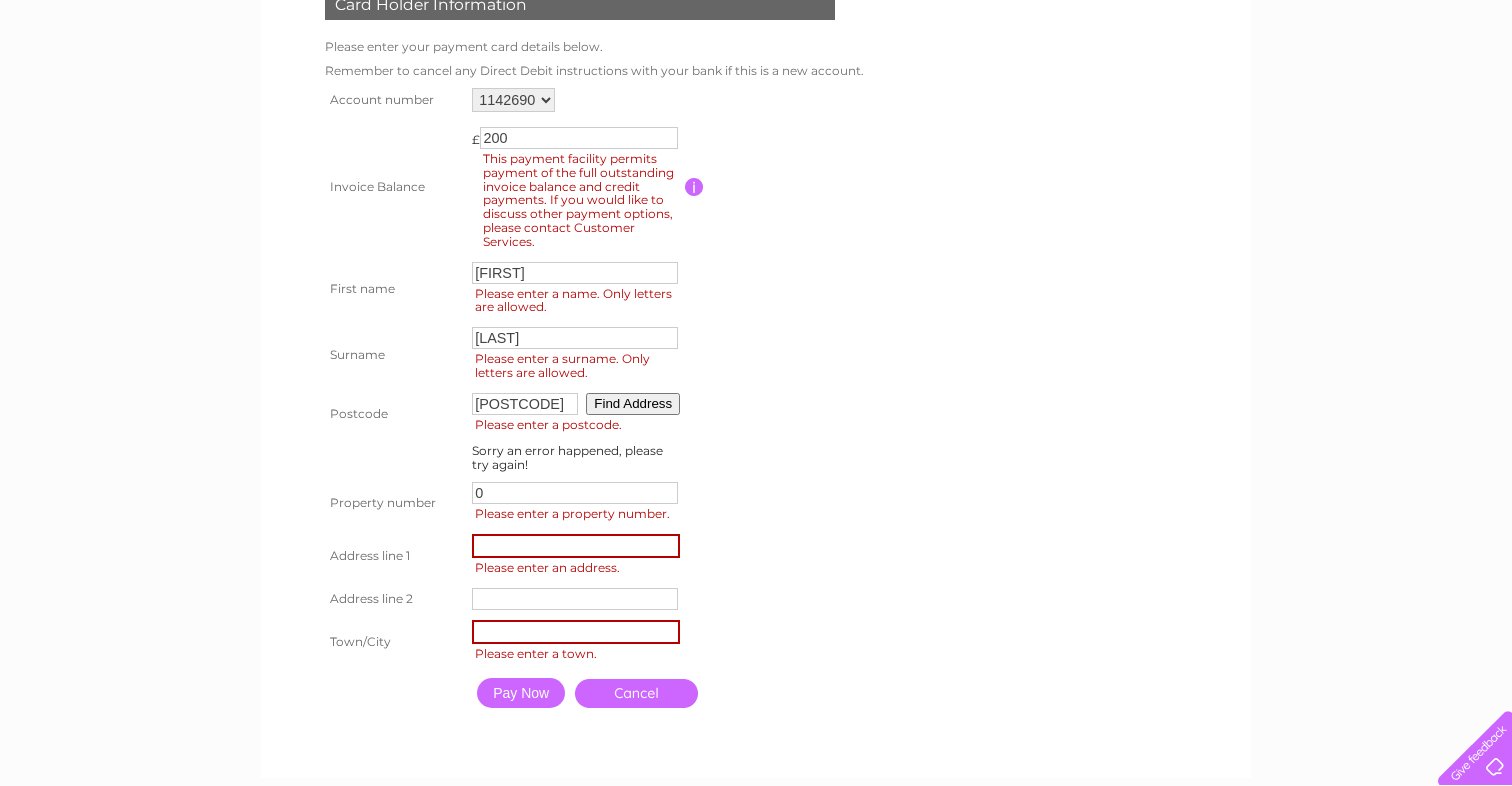 click on "0" at bounding box center [575, 493] 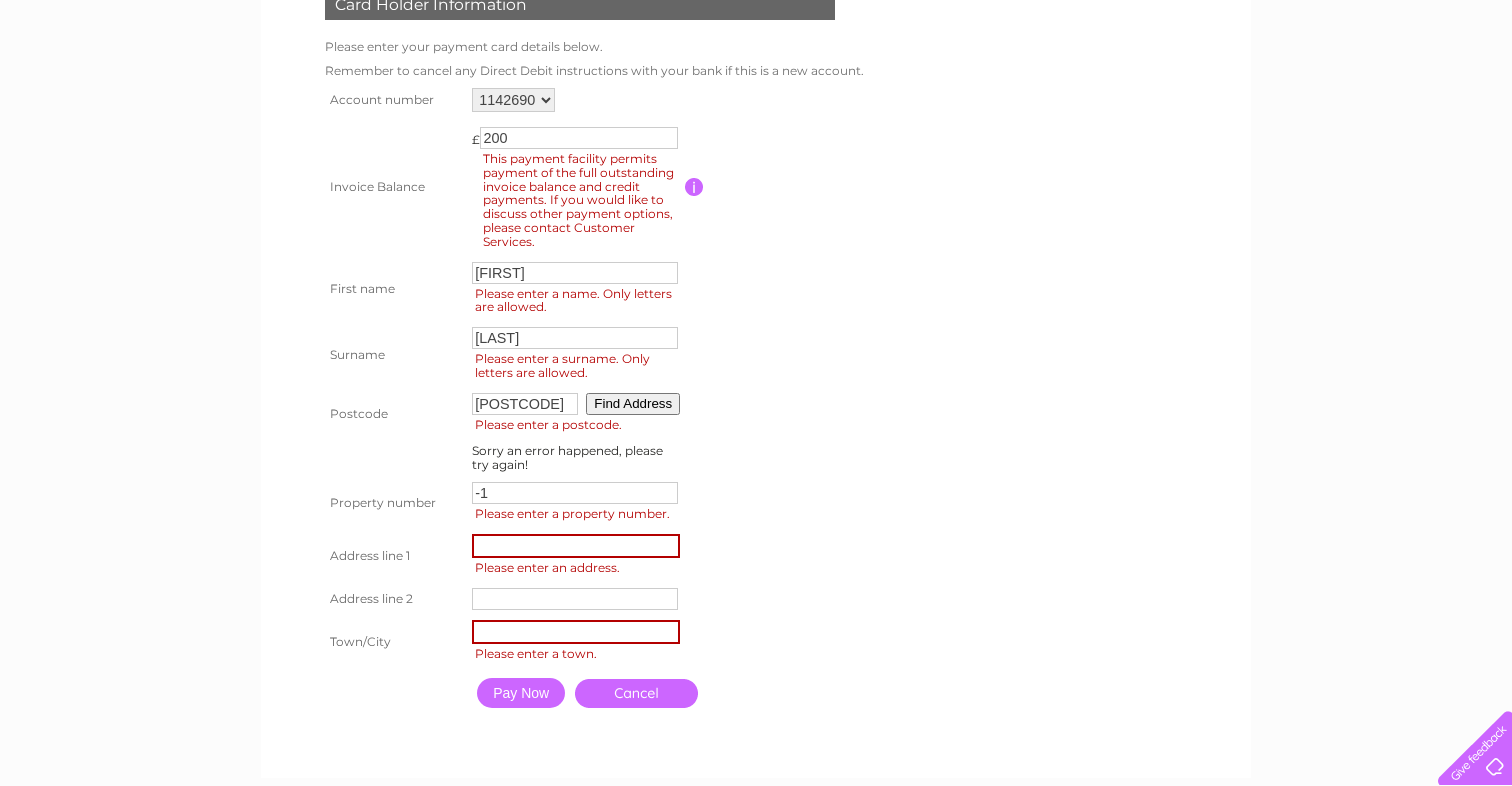 click on "-1" at bounding box center (575, 493) 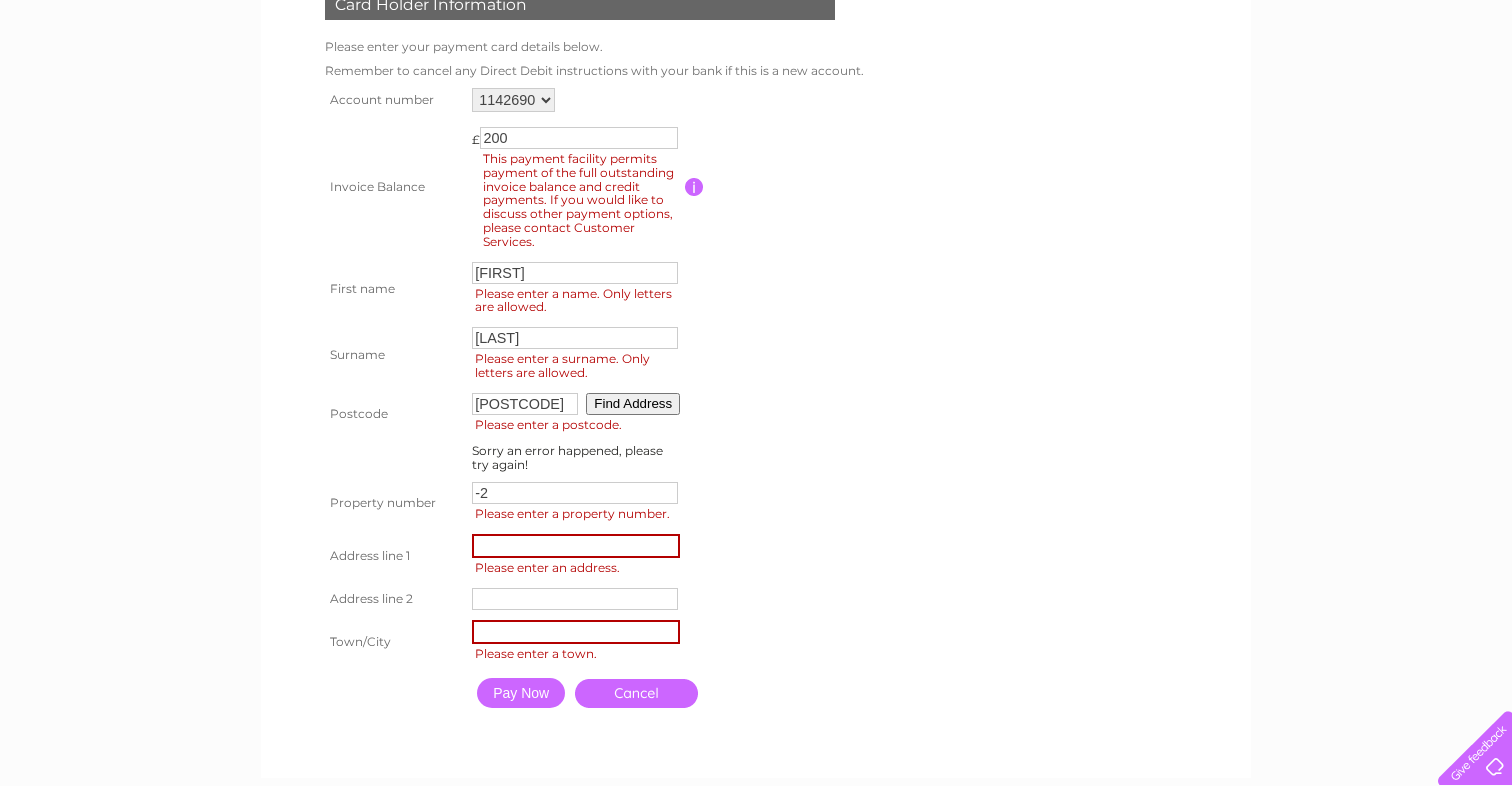 click on "-2" at bounding box center (575, 493) 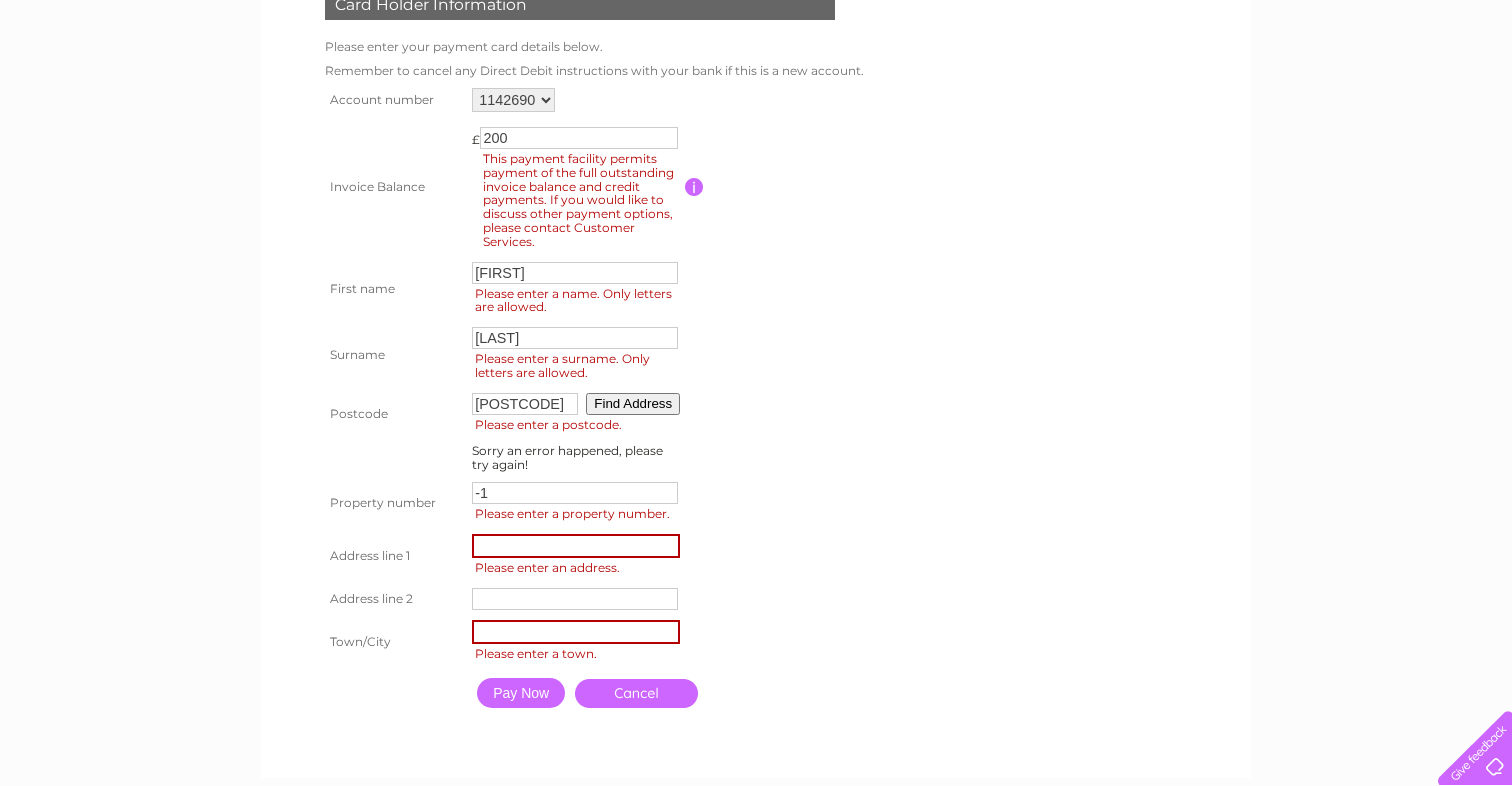 click on "-1" at bounding box center [575, 493] 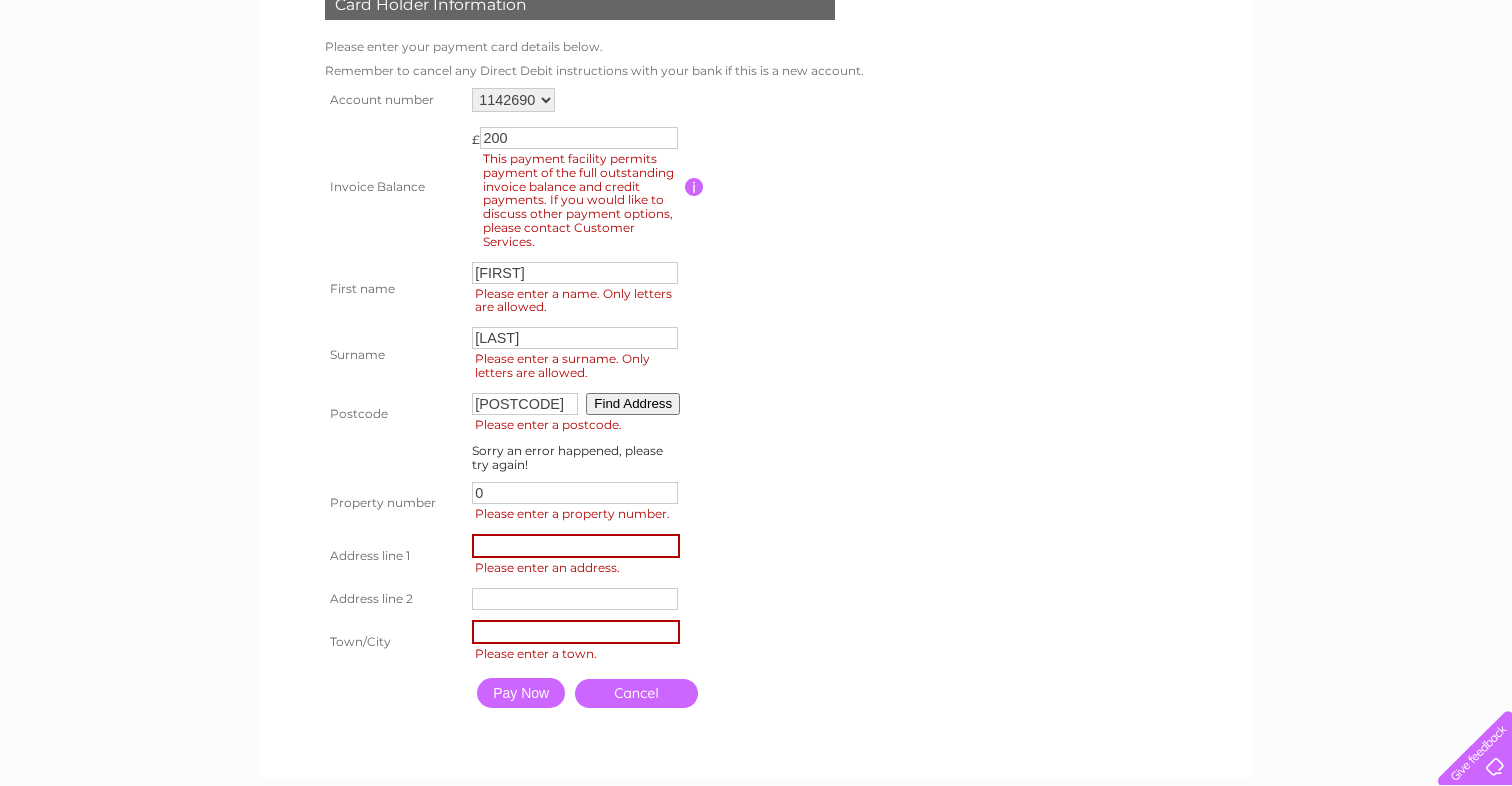 click on "0" at bounding box center [575, 493] 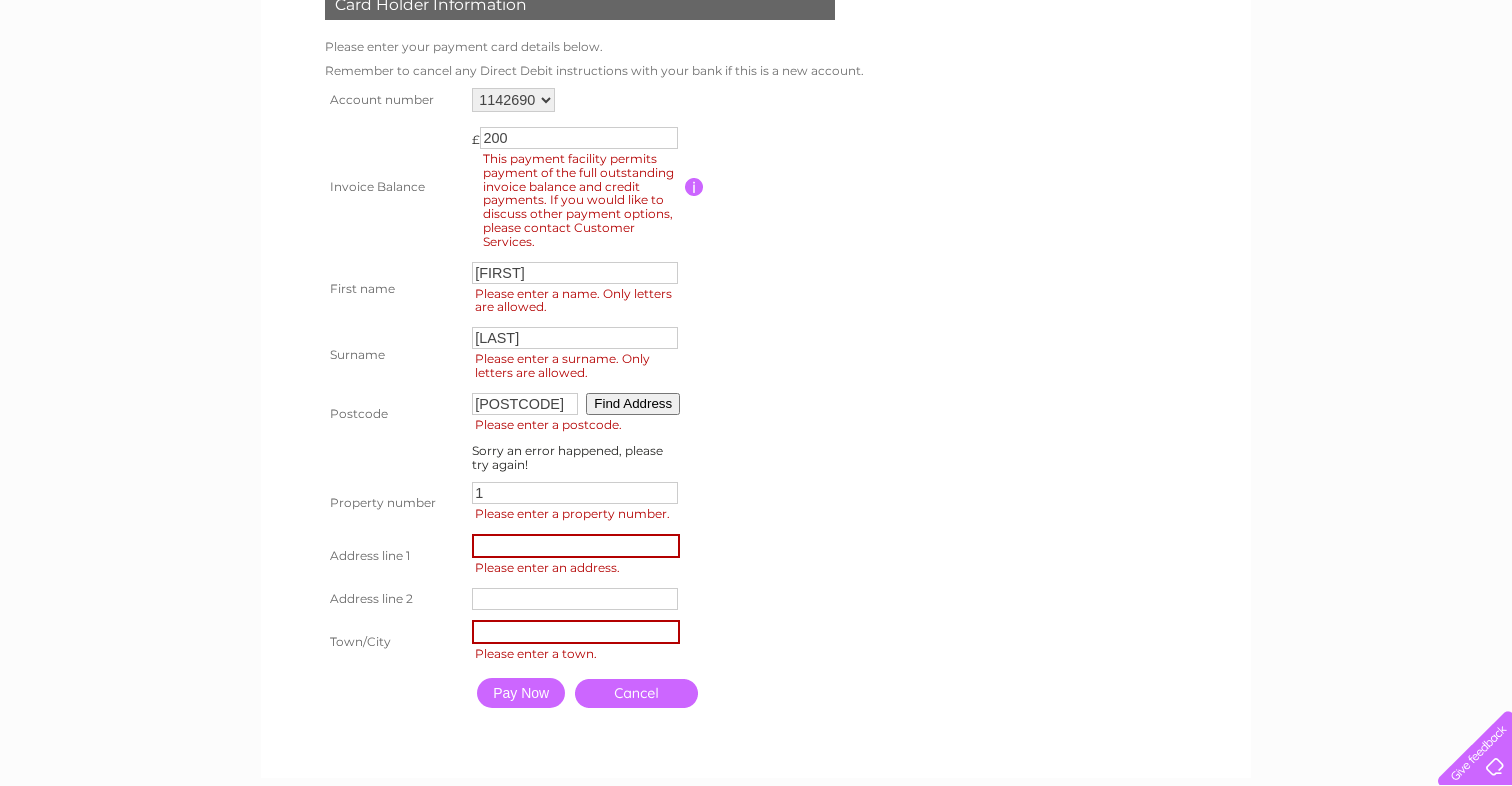 click on "1" at bounding box center (575, 493) 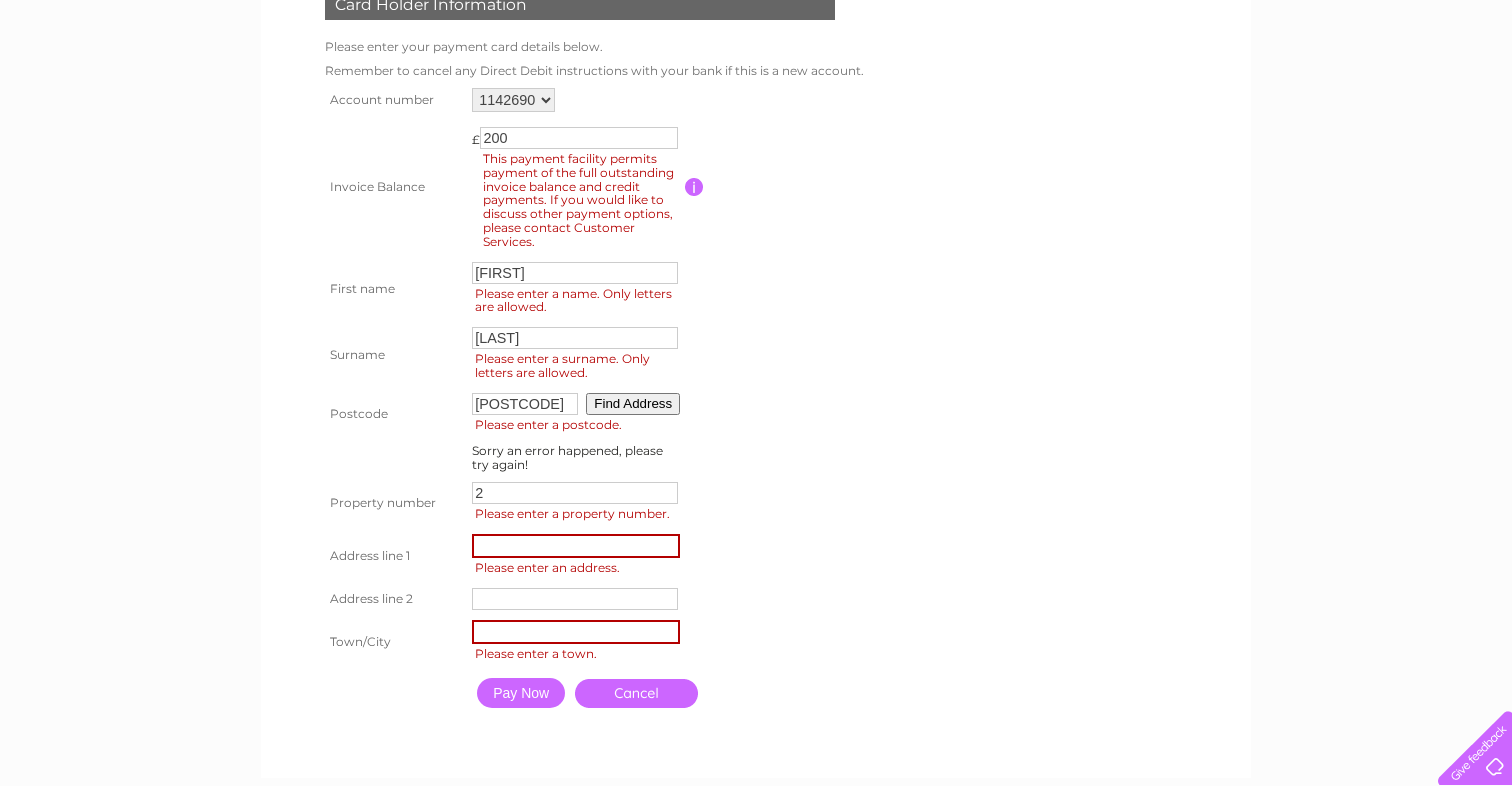 click on "2" at bounding box center [575, 493] 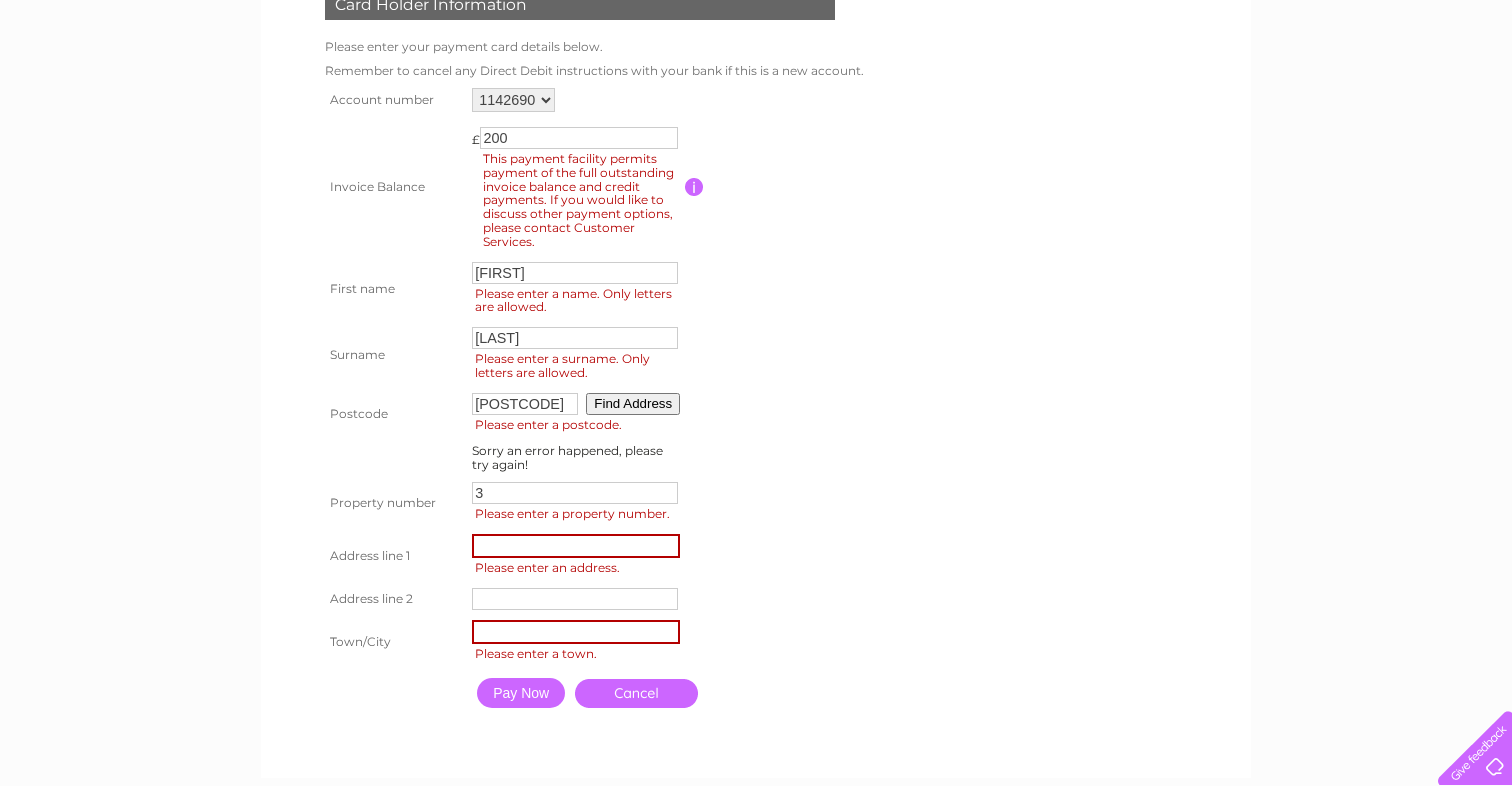 click on "3" at bounding box center (575, 493) 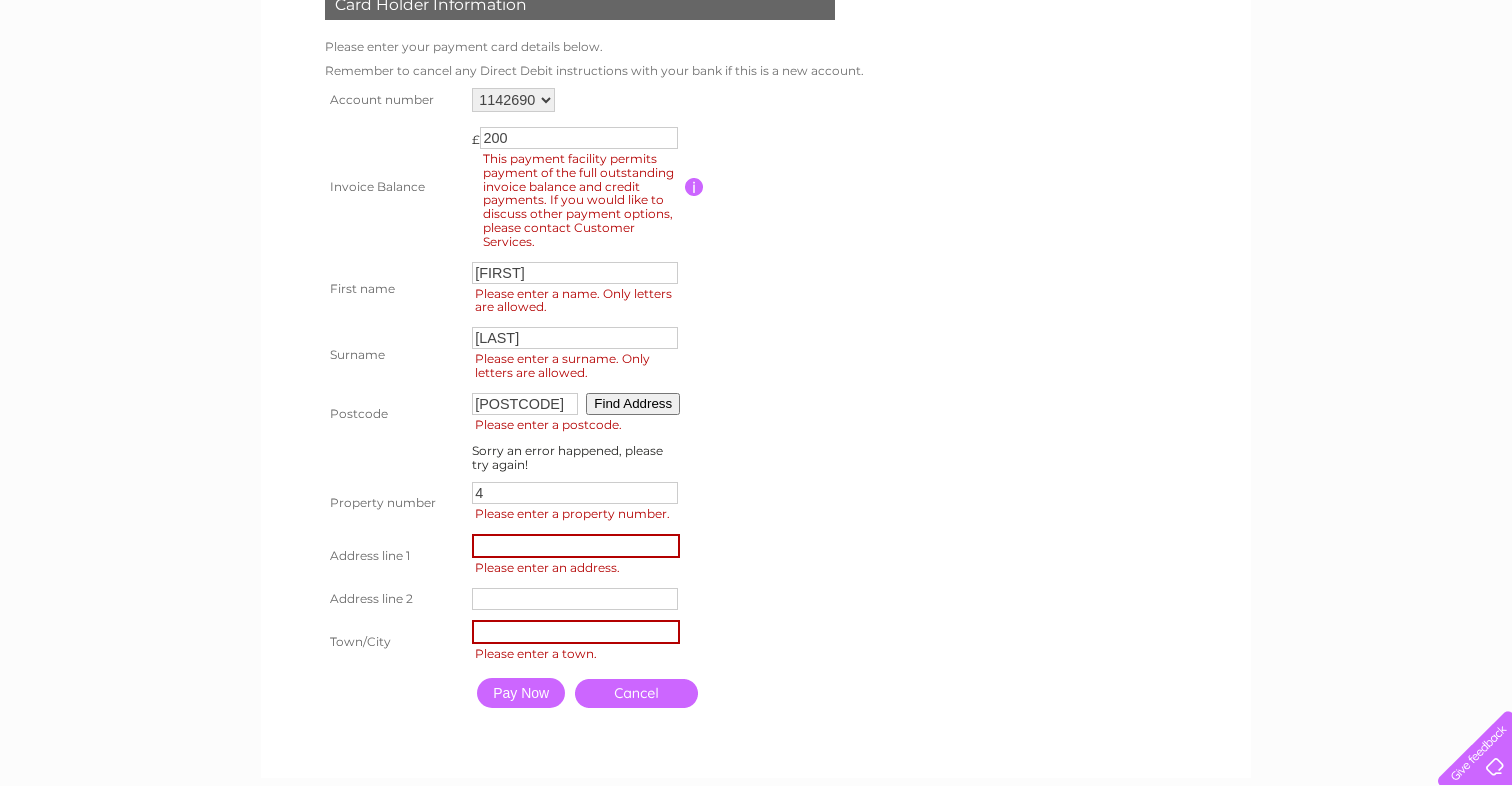 click on "4" at bounding box center (575, 493) 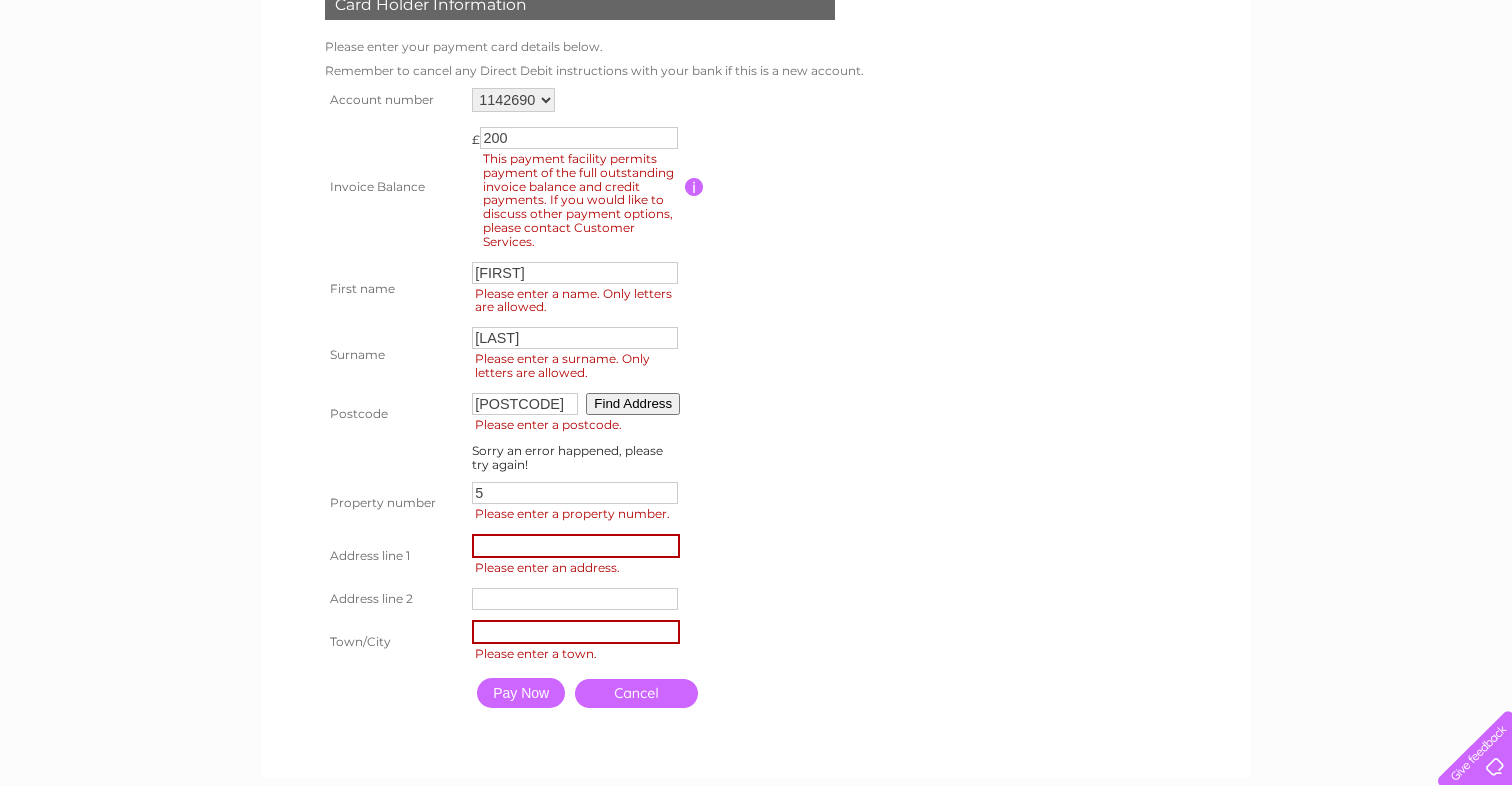 click on "5" at bounding box center [575, 493] 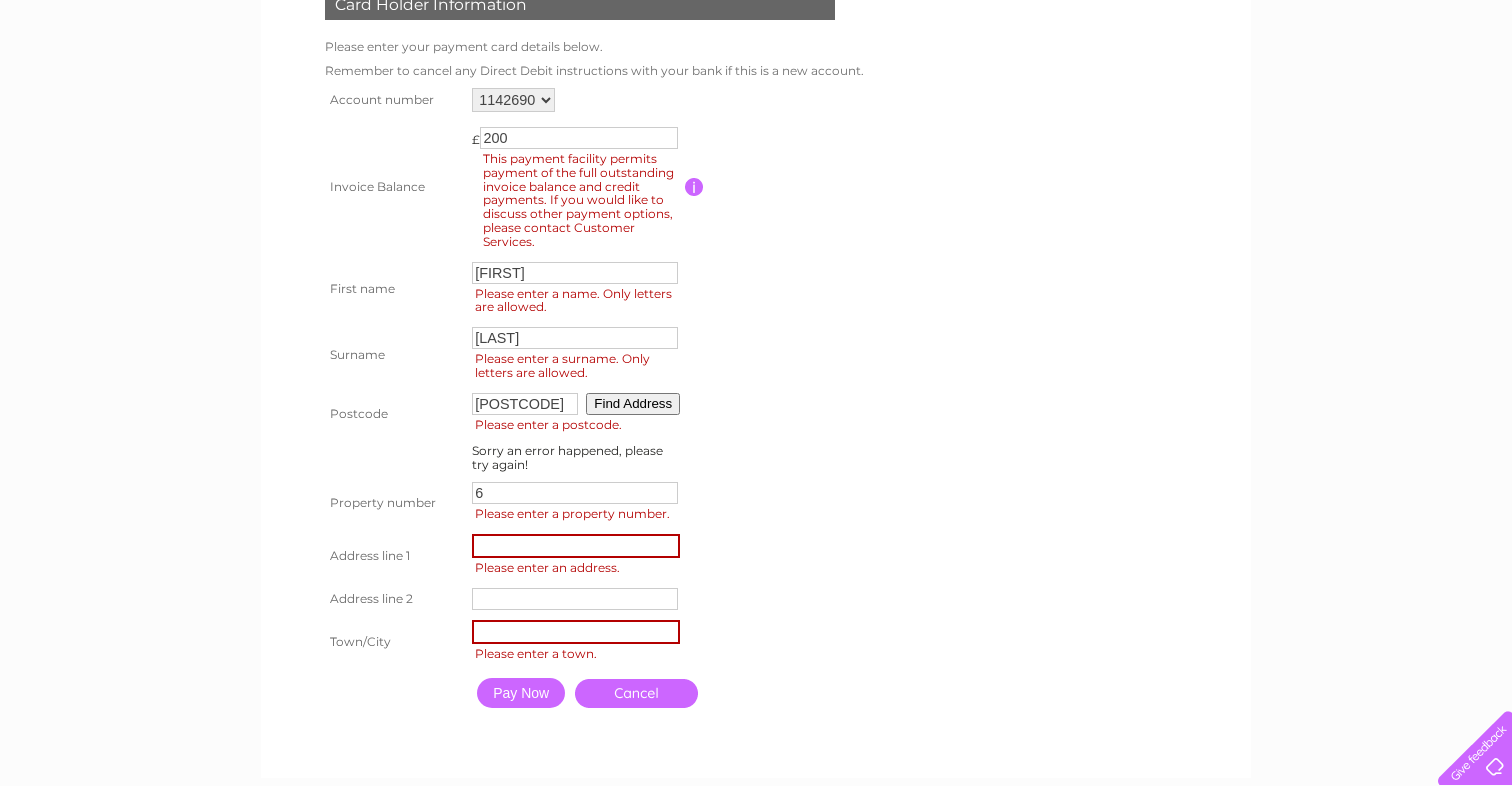click on "6" at bounding box center [575, 493] 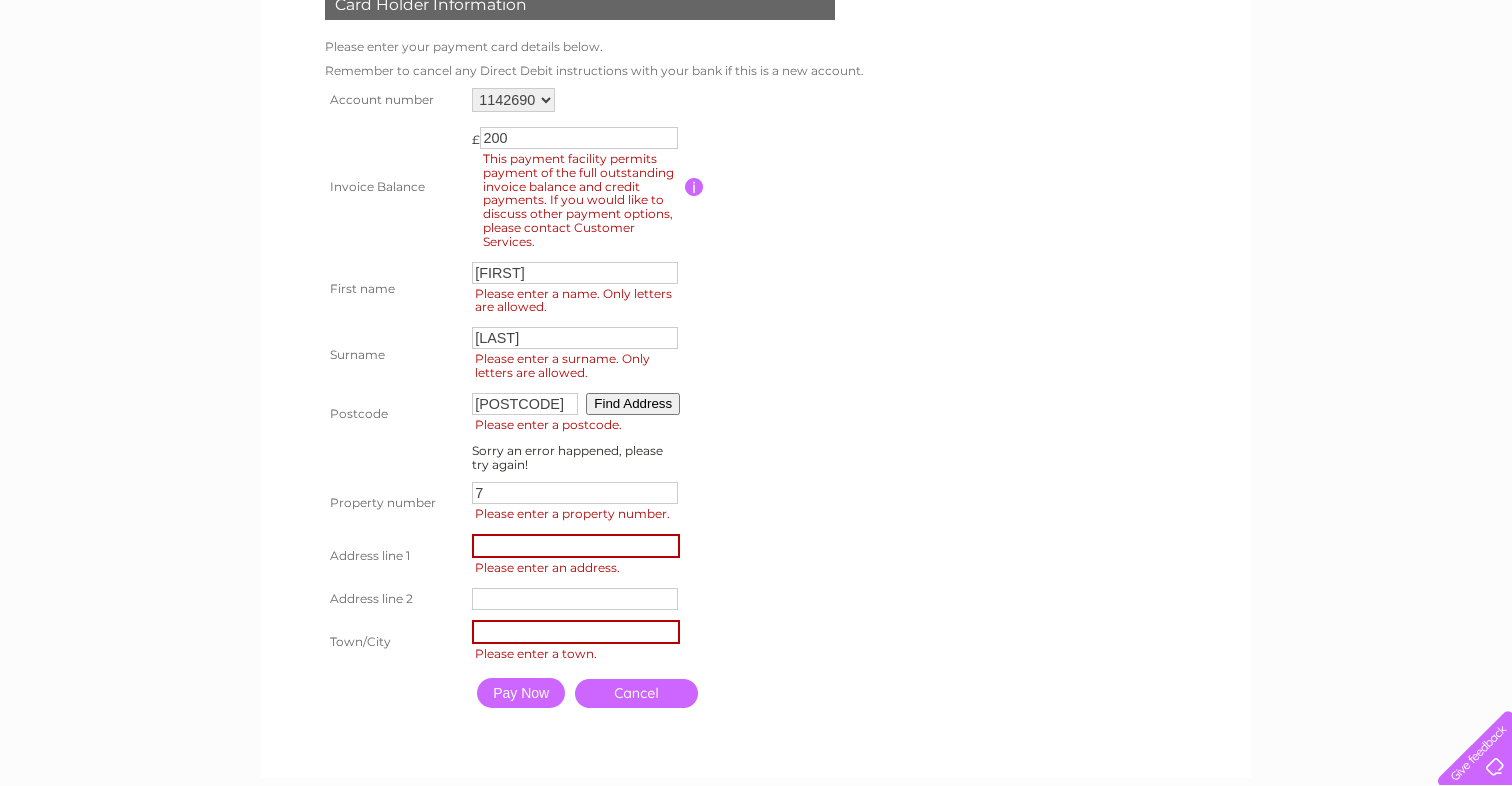 click on "7" at bounding box center (575, 493) 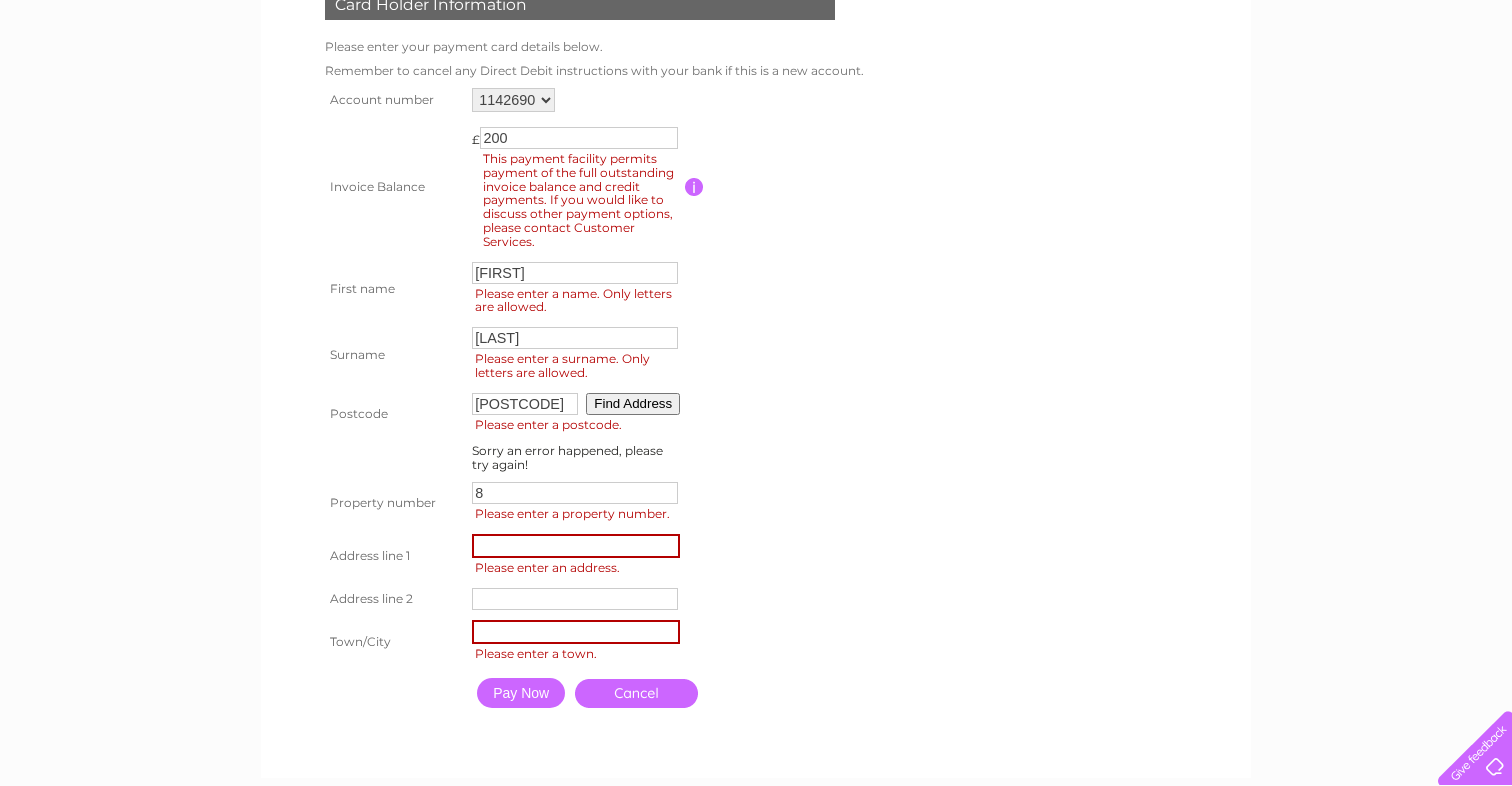 click on "8" at bounding box center [575, 493] 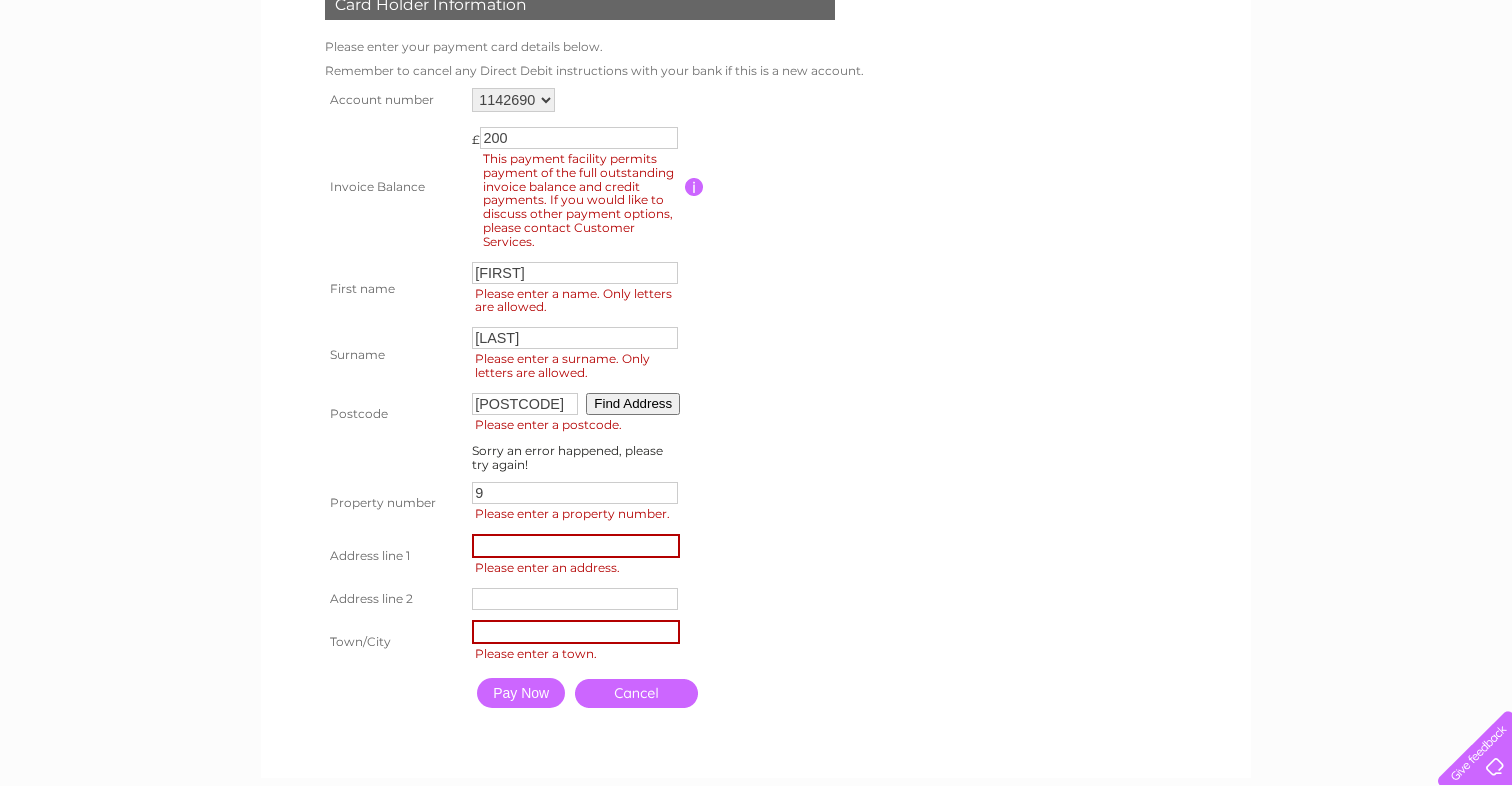 type on "9" 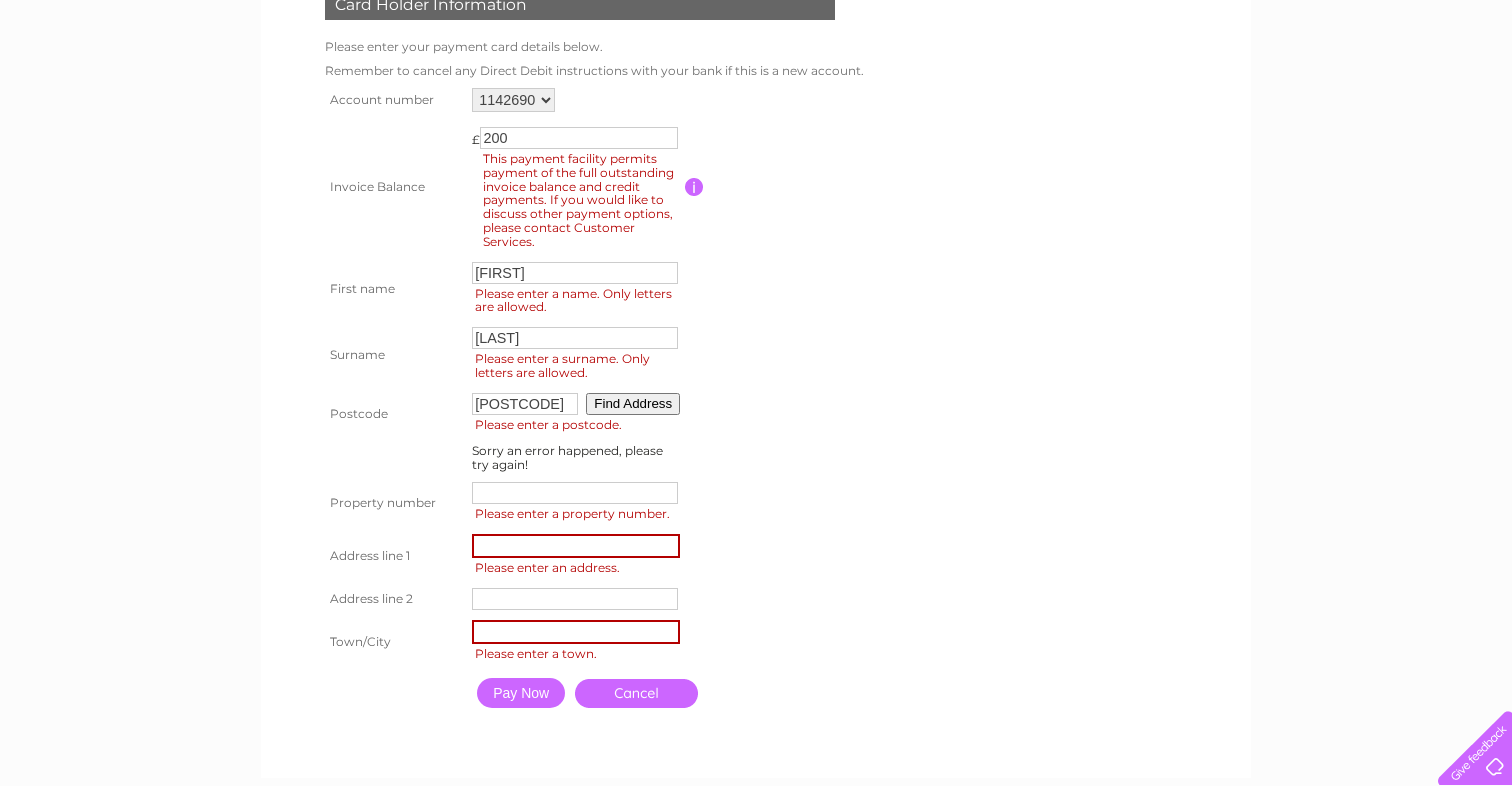 type 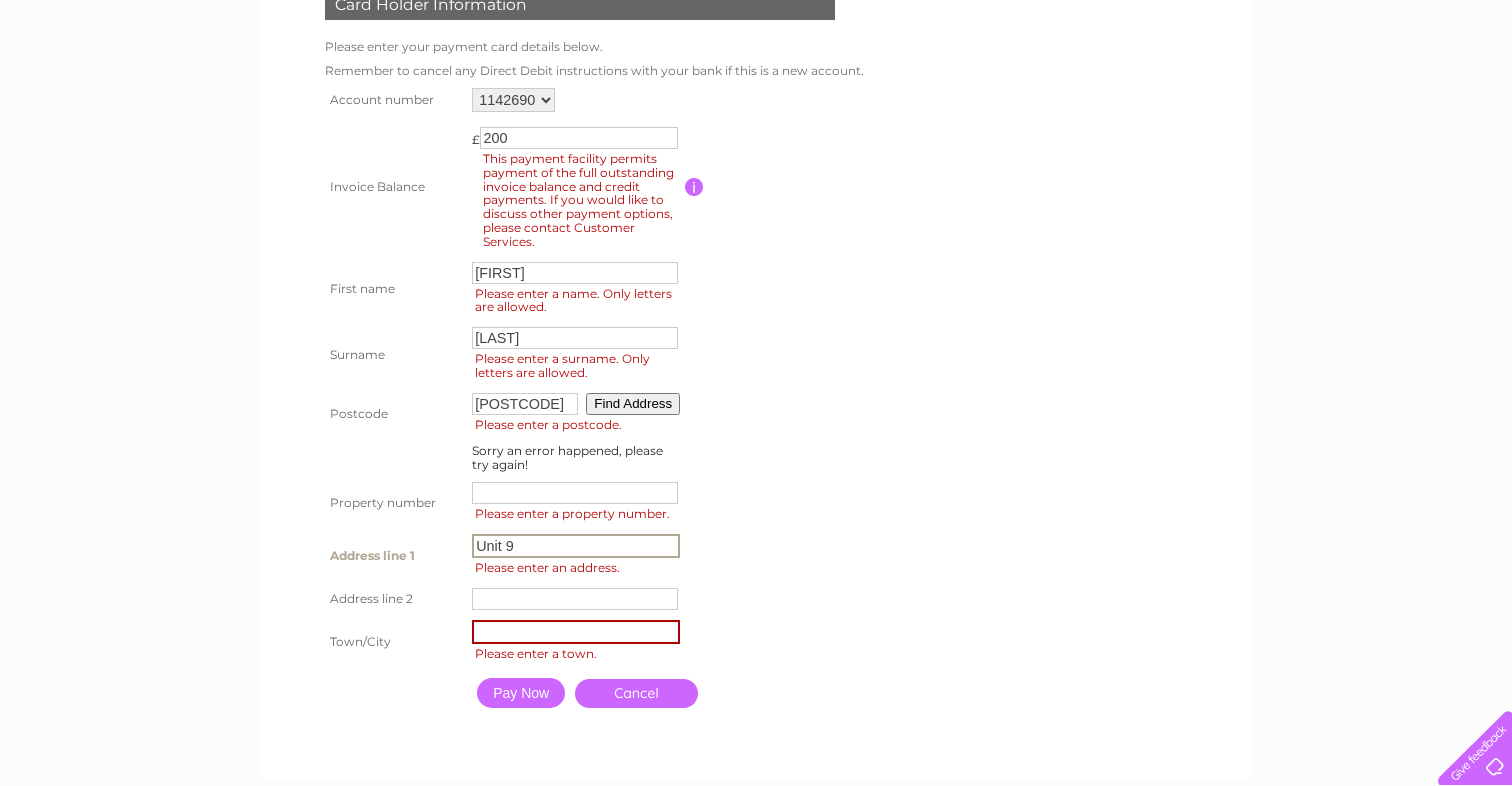 type on "Unit 9" 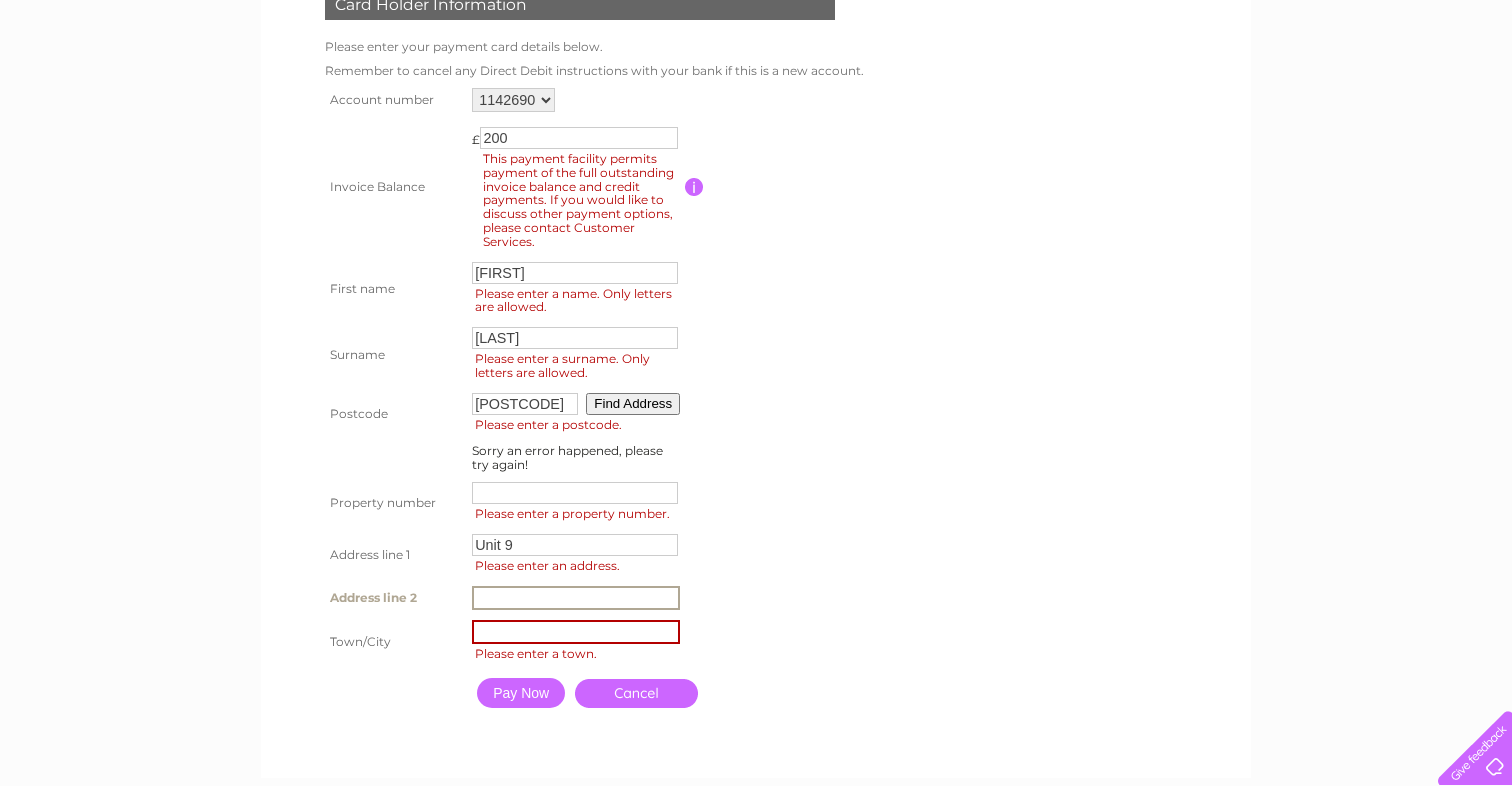 click at bounding box center [576, 598] 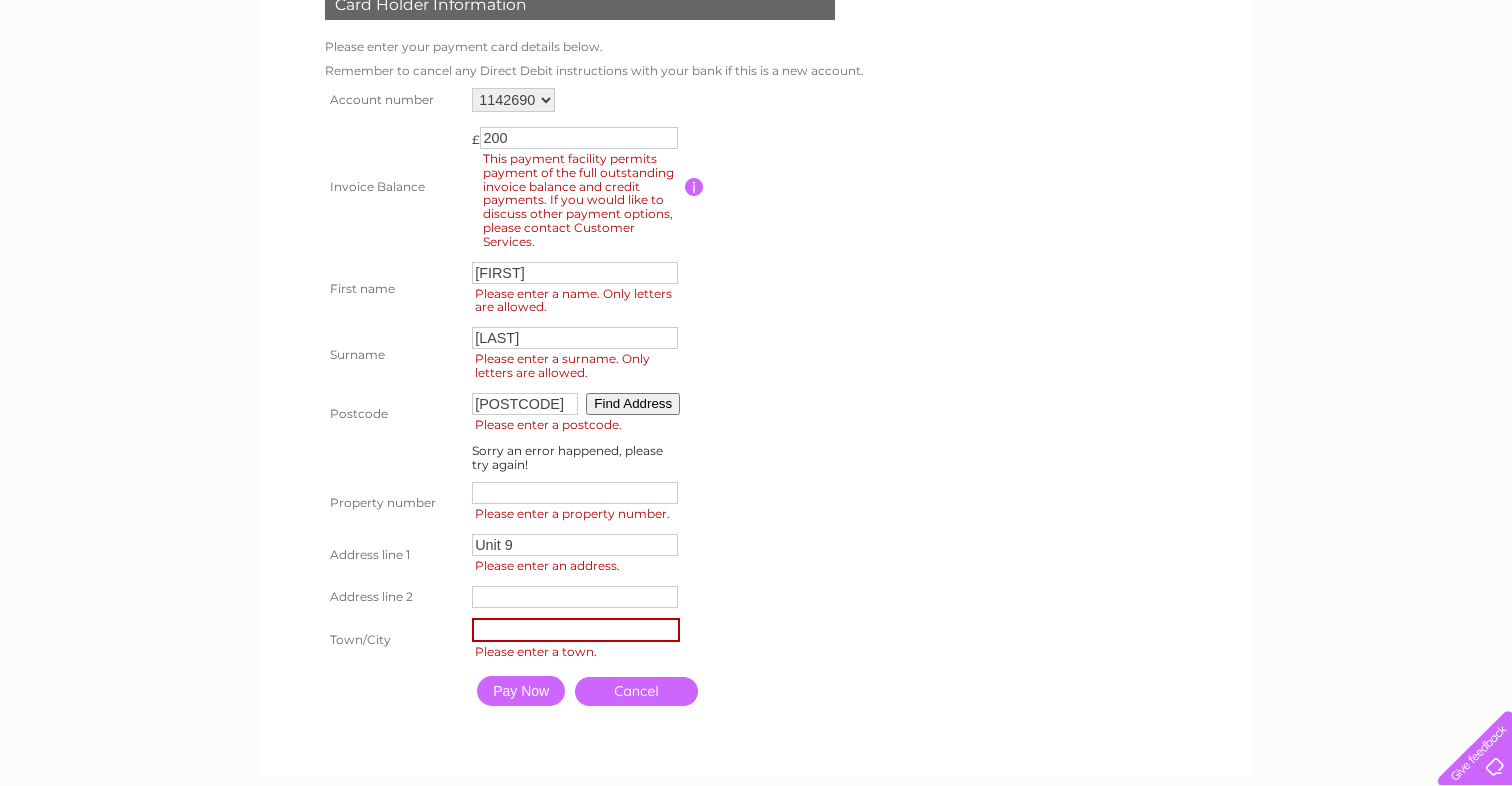 click at bounding box center [575, 493] 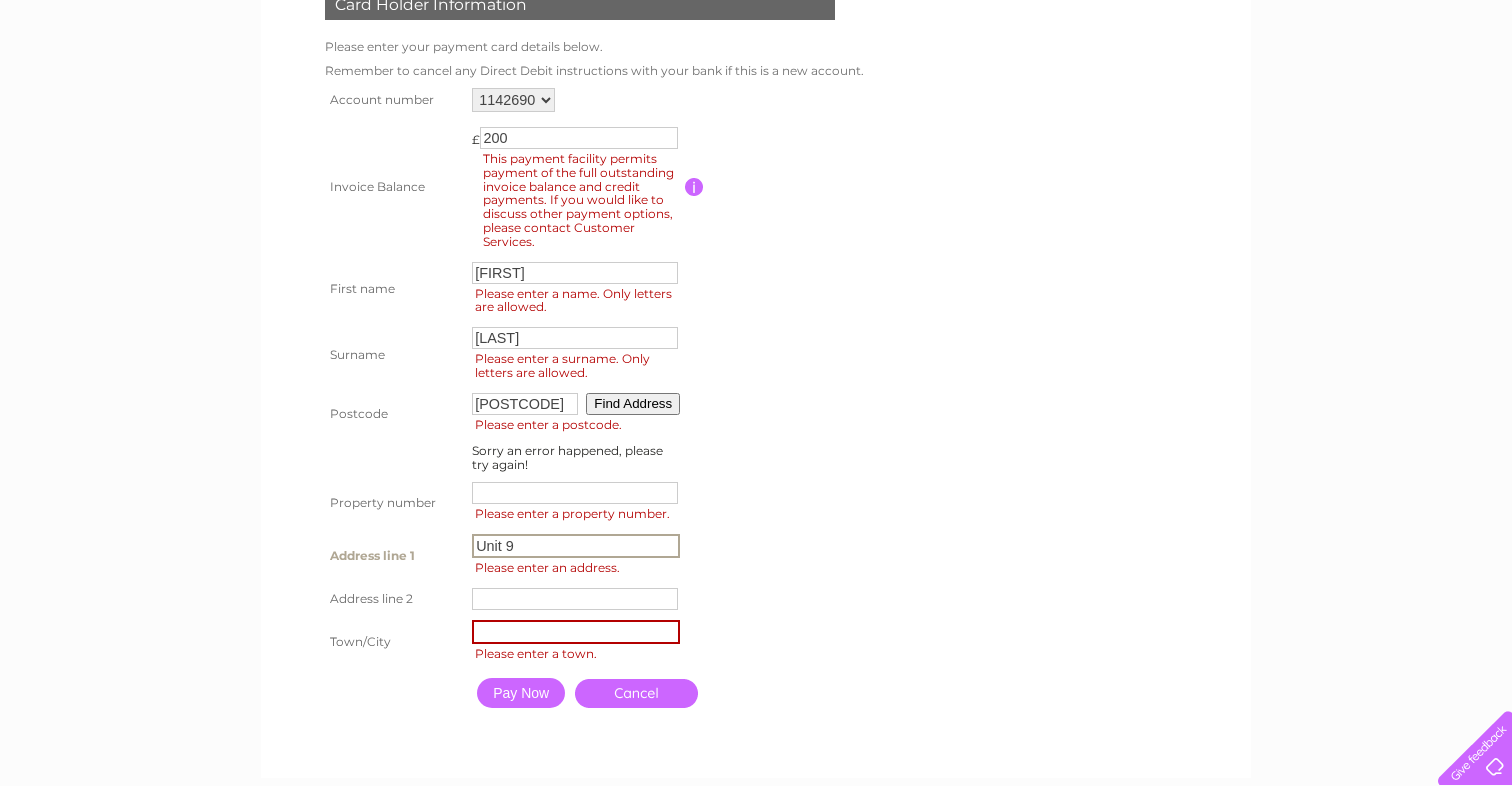 click on "Unit 9" at bounding box center (576, 546) 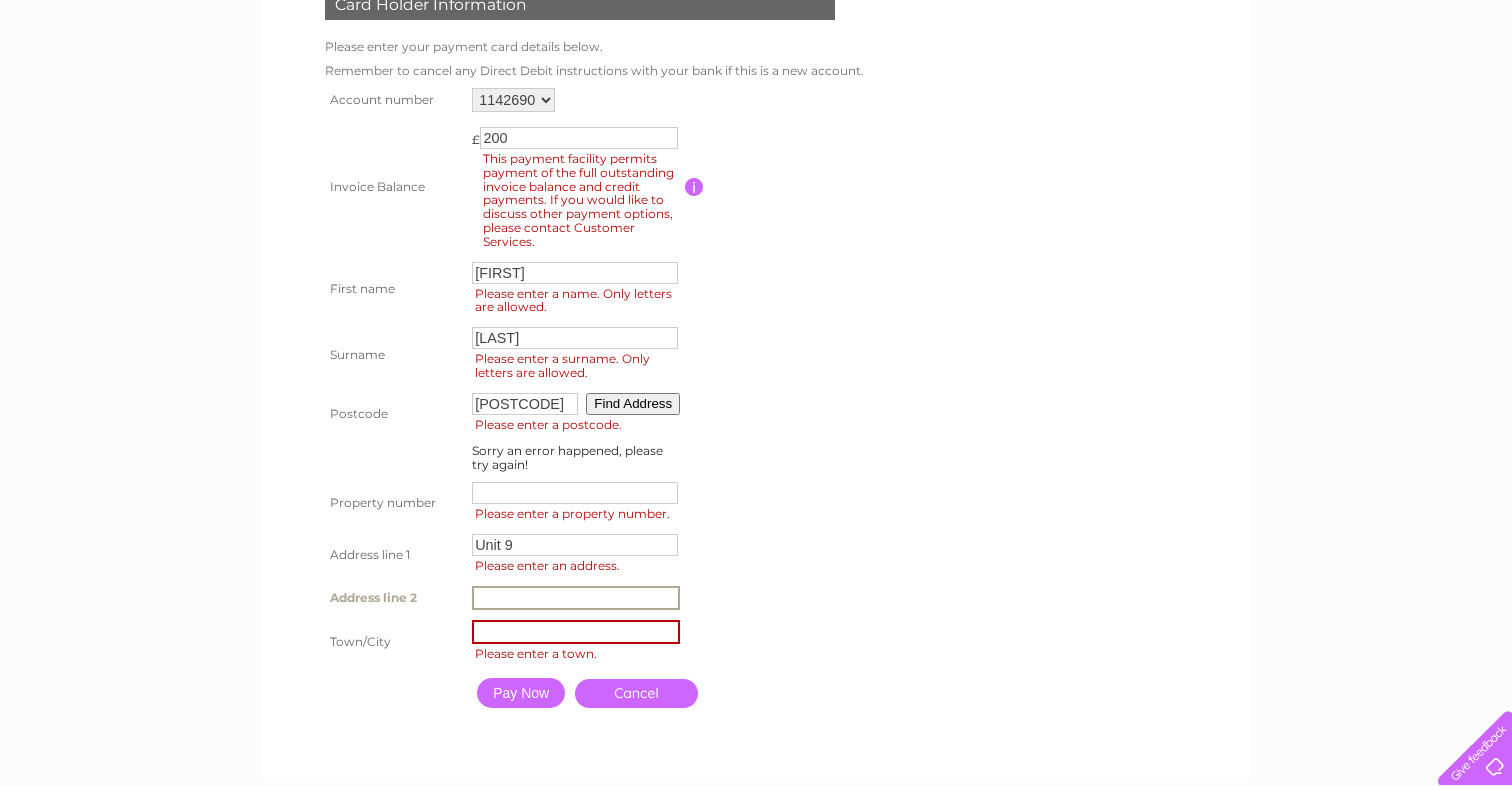 click at bounding box center (576, 598) 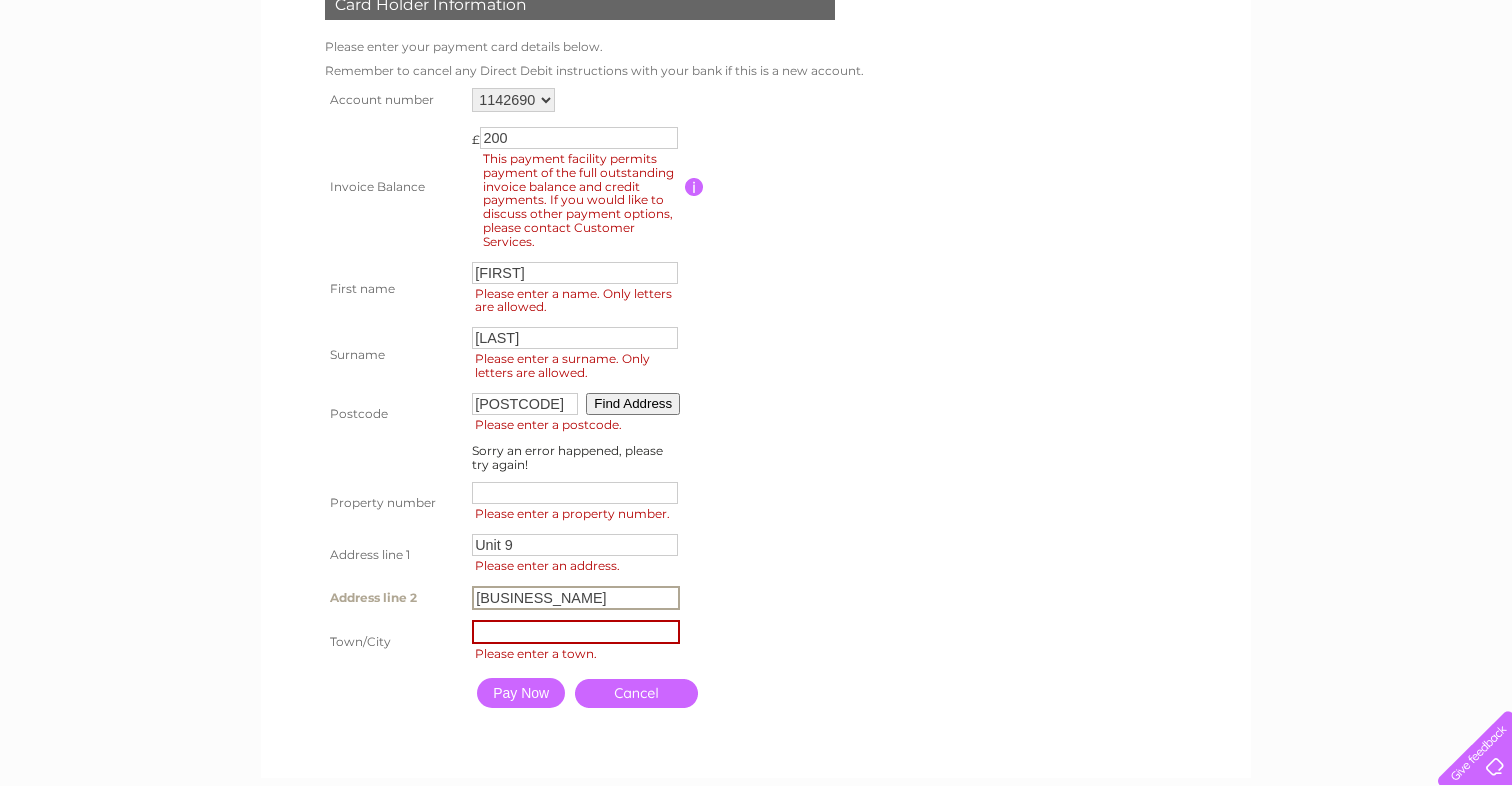 type on "Crosshill Business Centre" 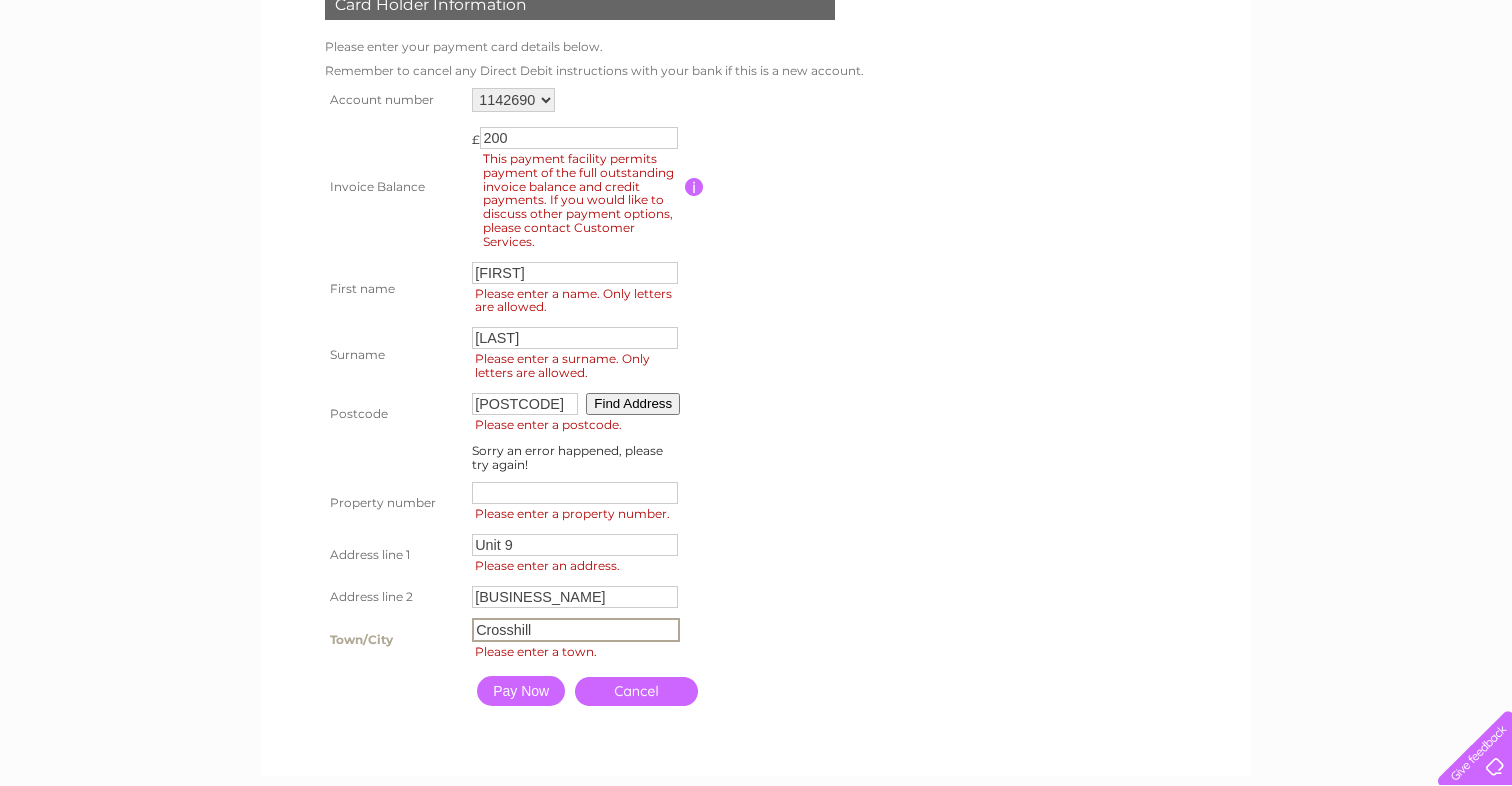 type on "Crosshil" 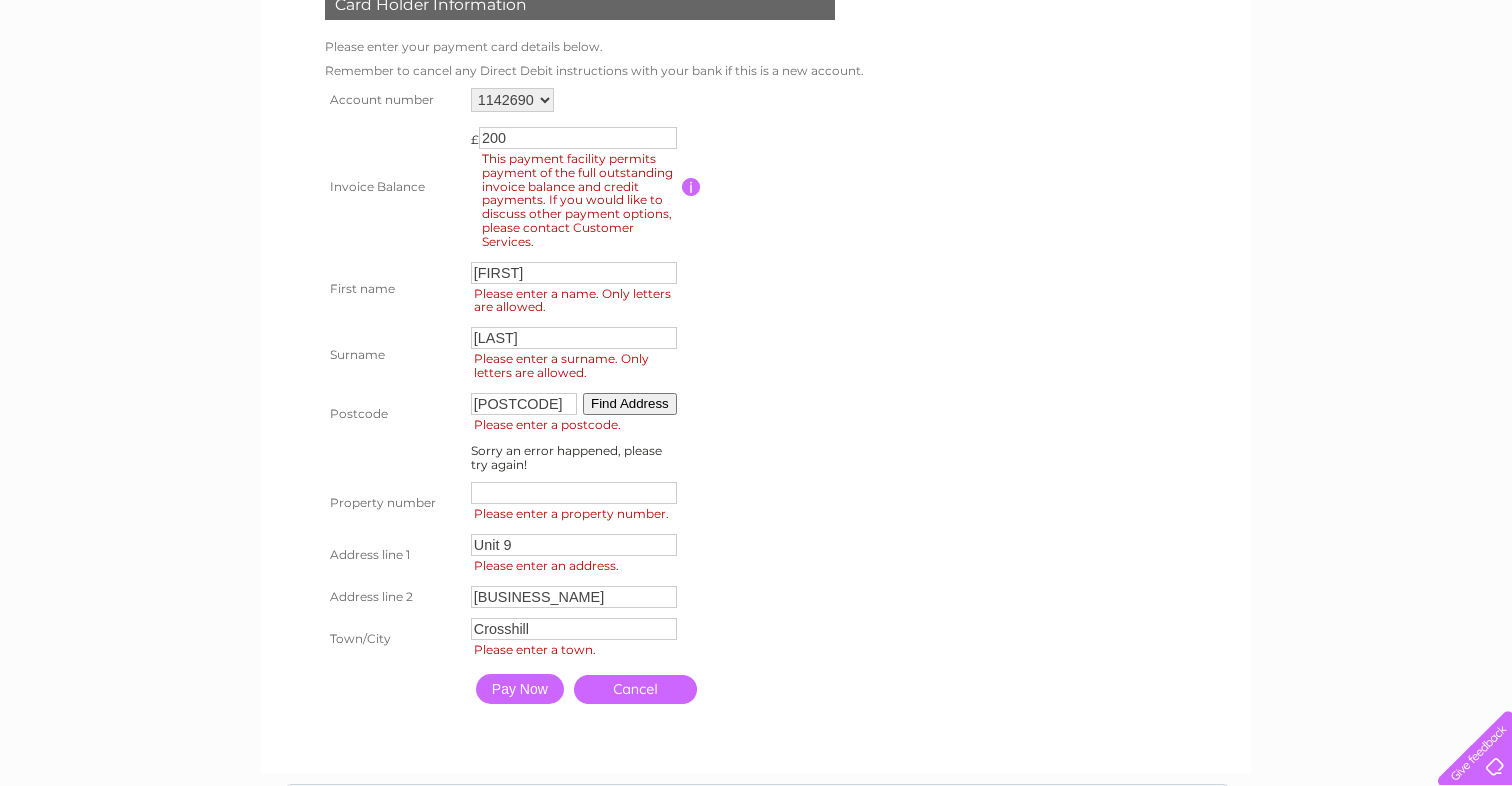 click on "Pay Now" at bounding box center (520, 689) 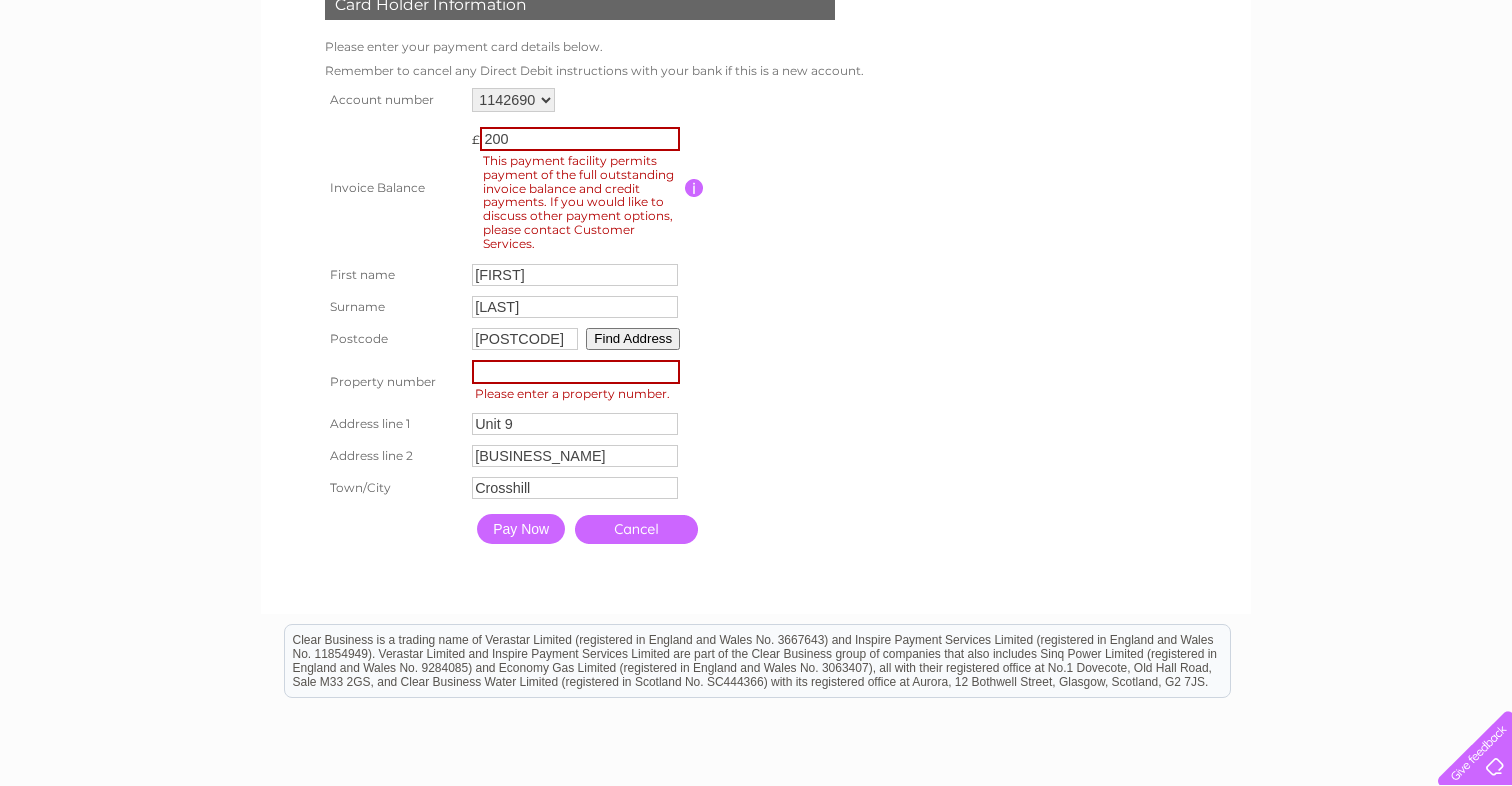 click on "KY5 8bj" at bounding box center (525, 339) 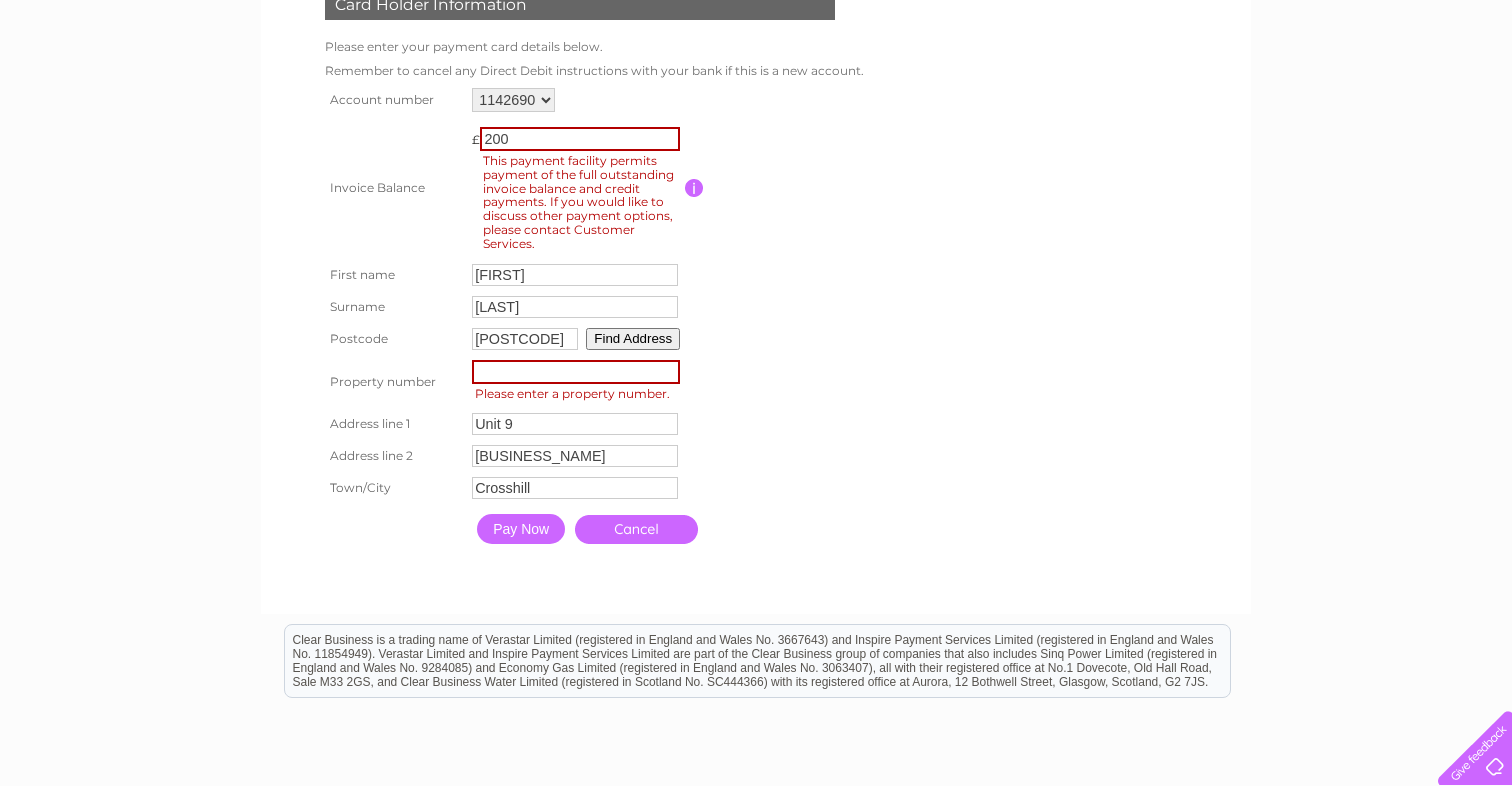 type on "ky5 8bj" 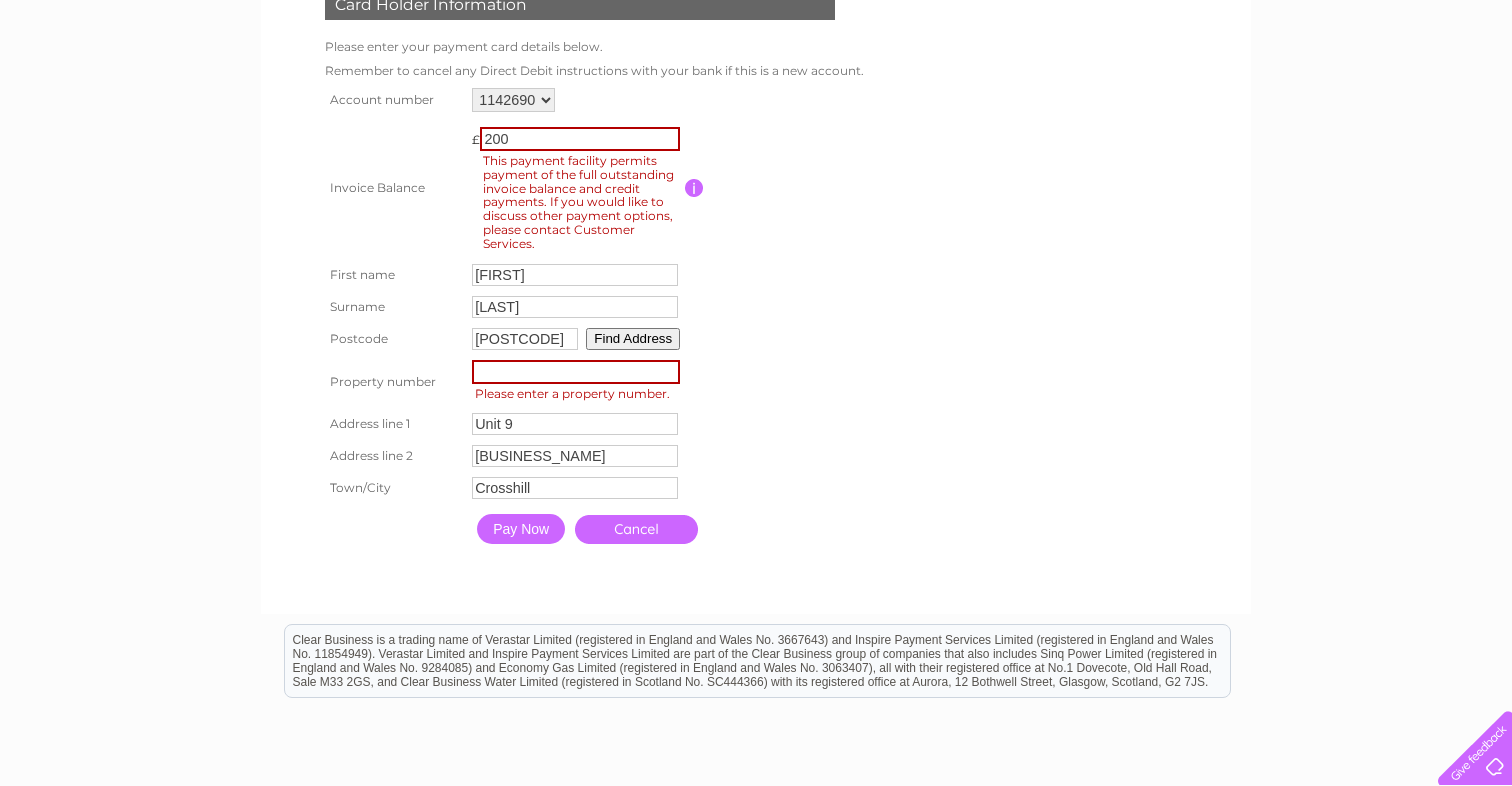 click on "Pay Now" at bounding box center [521, 529] 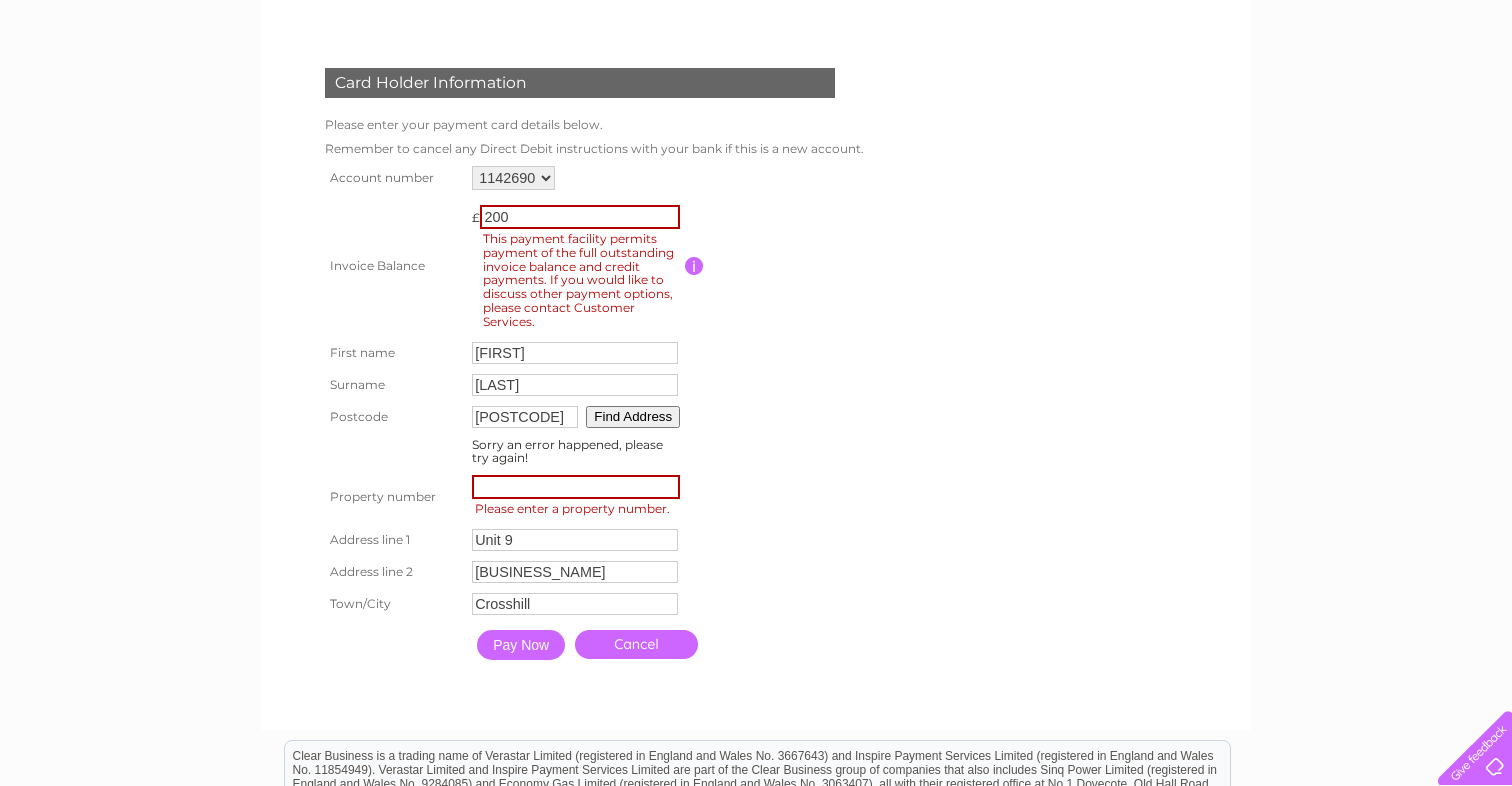 scroll, scrollTop: 231, scrollLeft: 0, axis: vertical 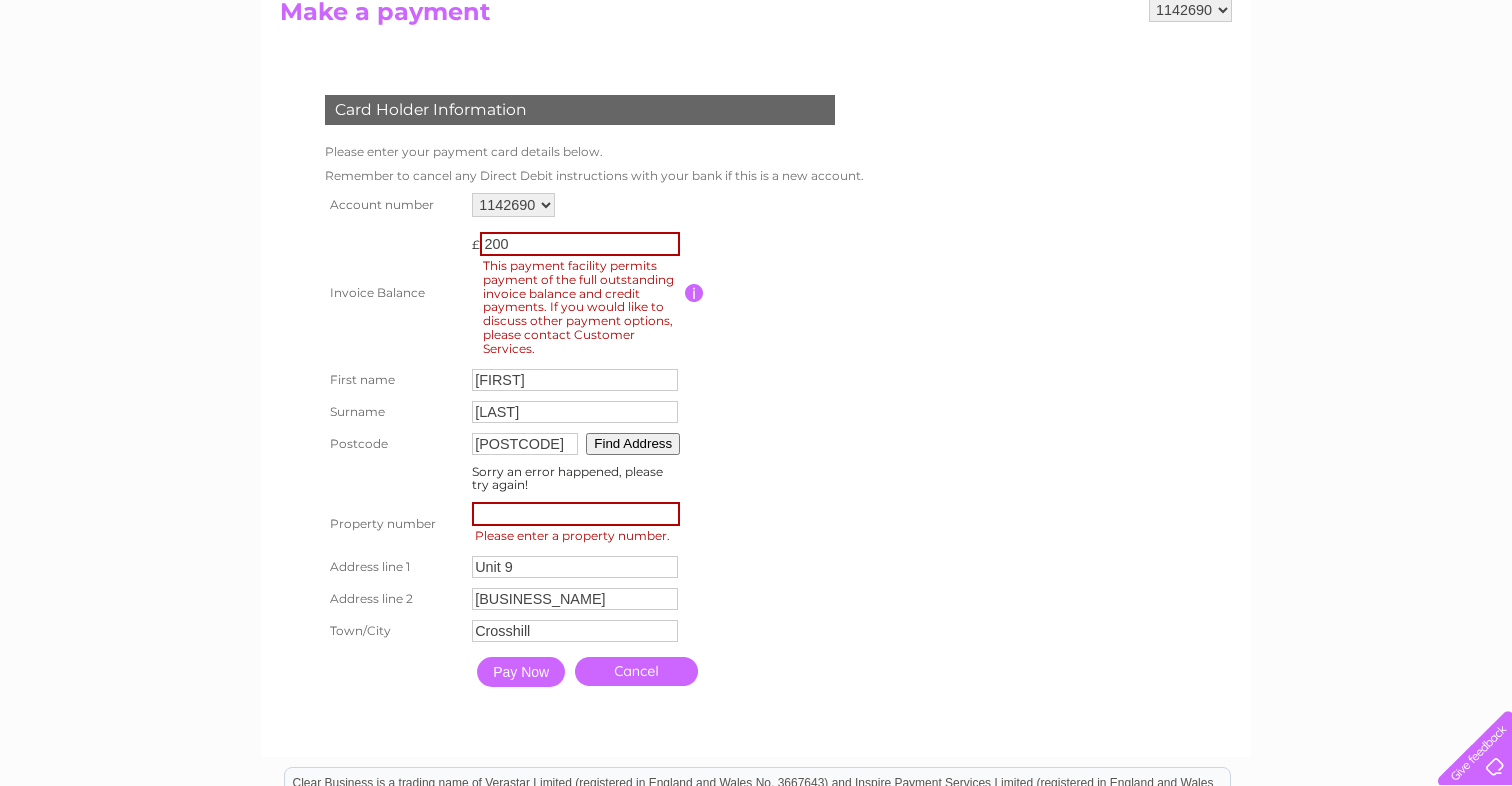 click at bounding box center (775, 293) 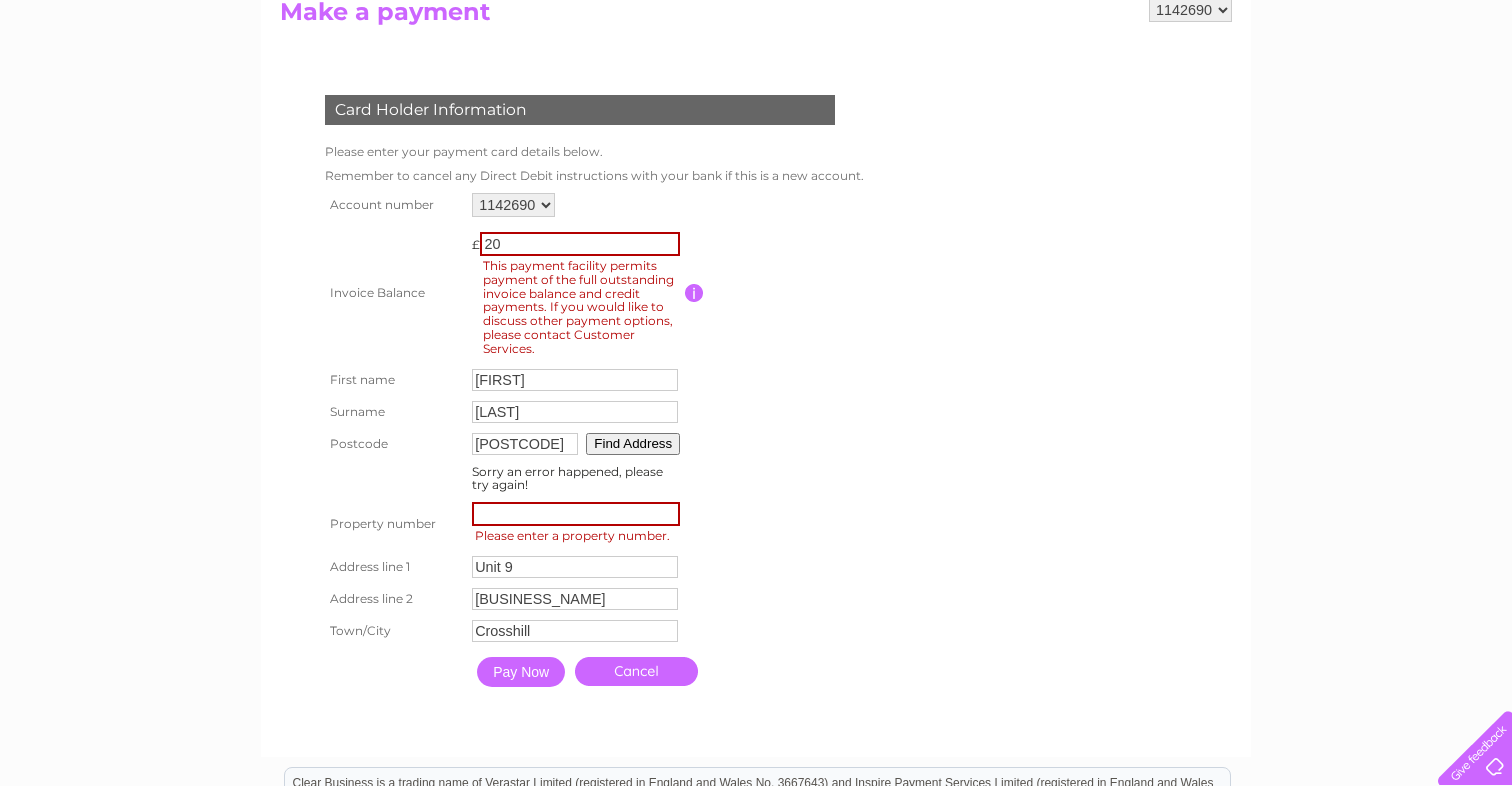 type on "2" 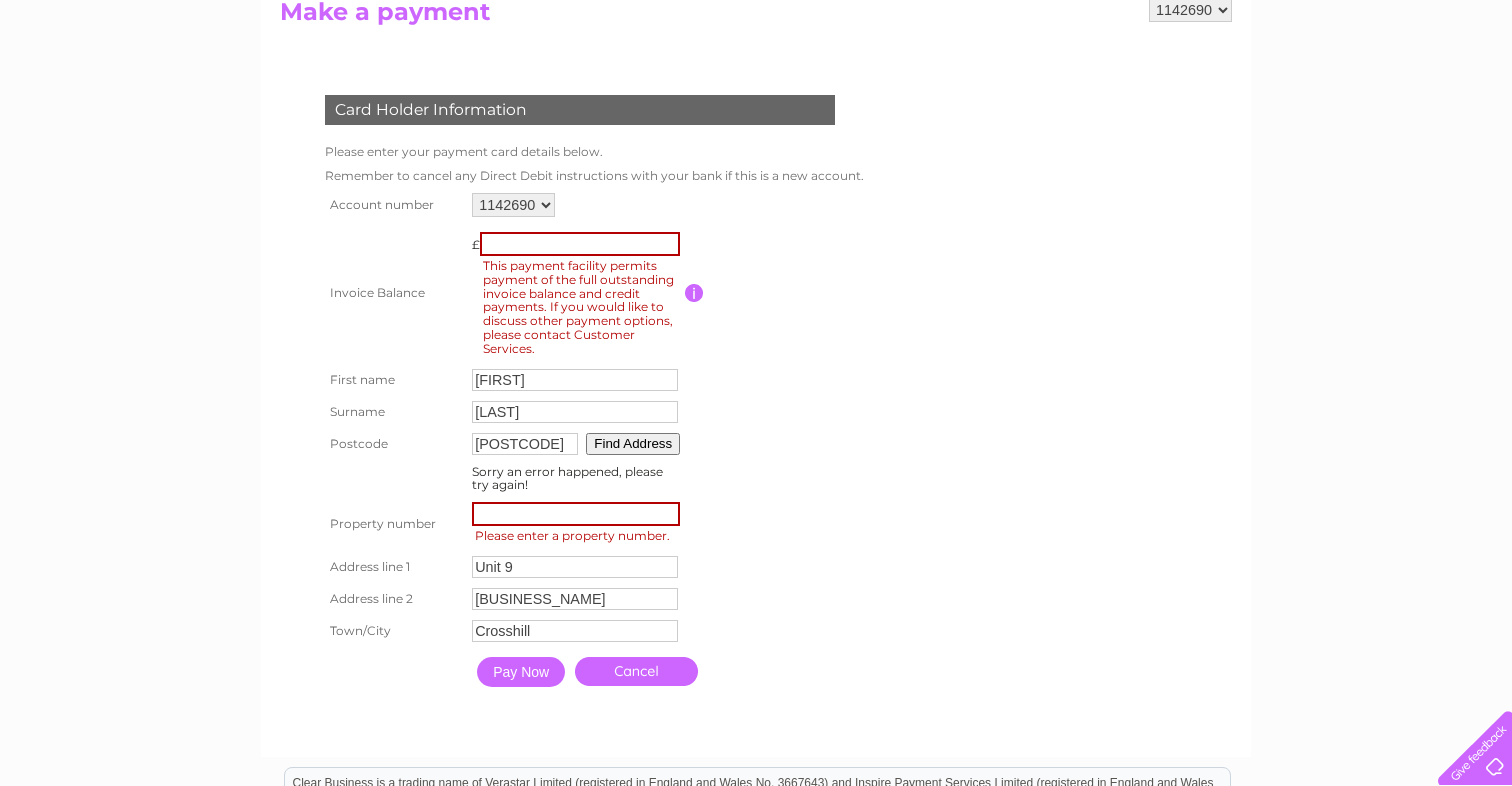 click on "Invoice Balance" at bounding box center (393, 293) 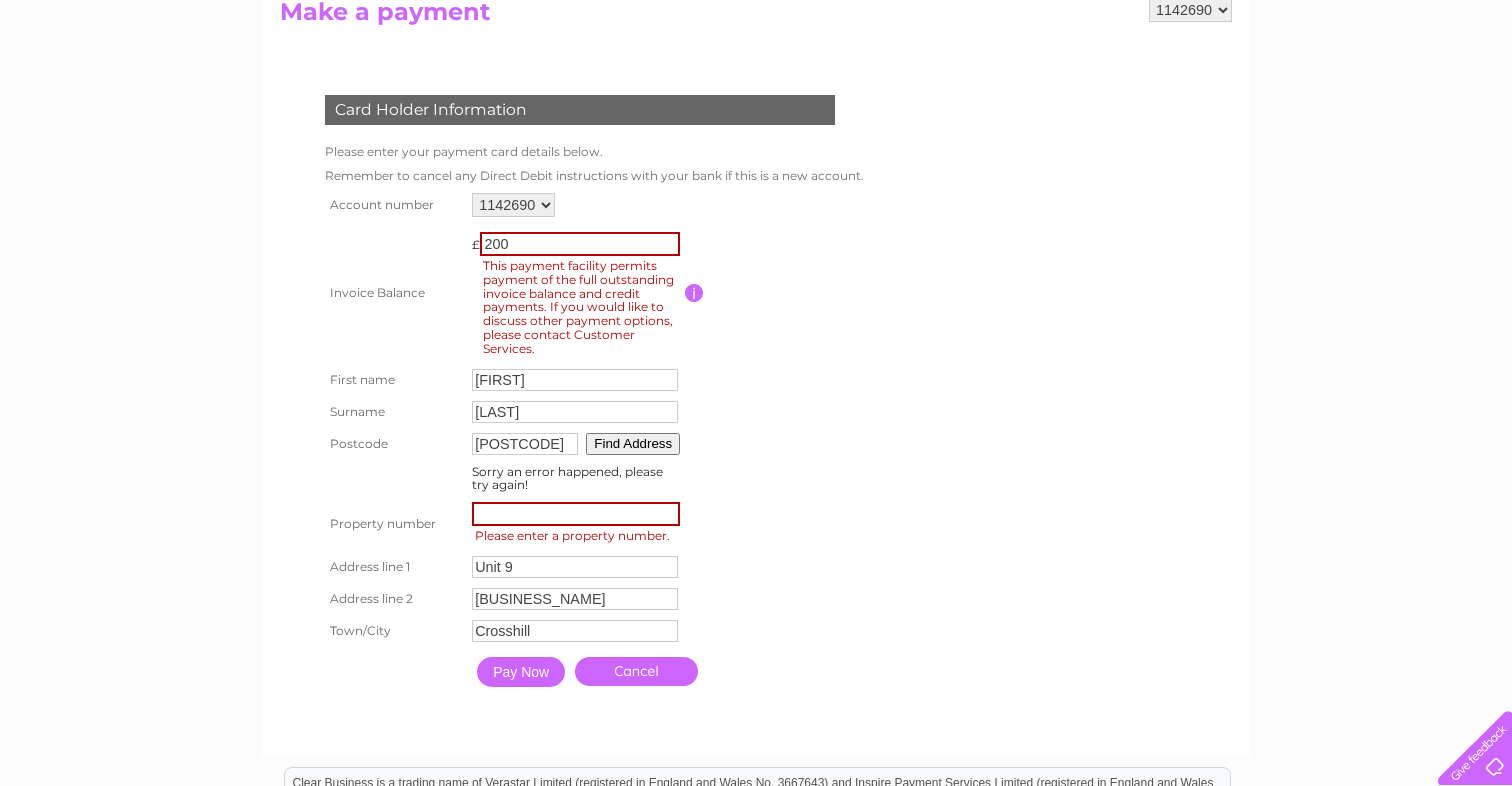 type on "200" 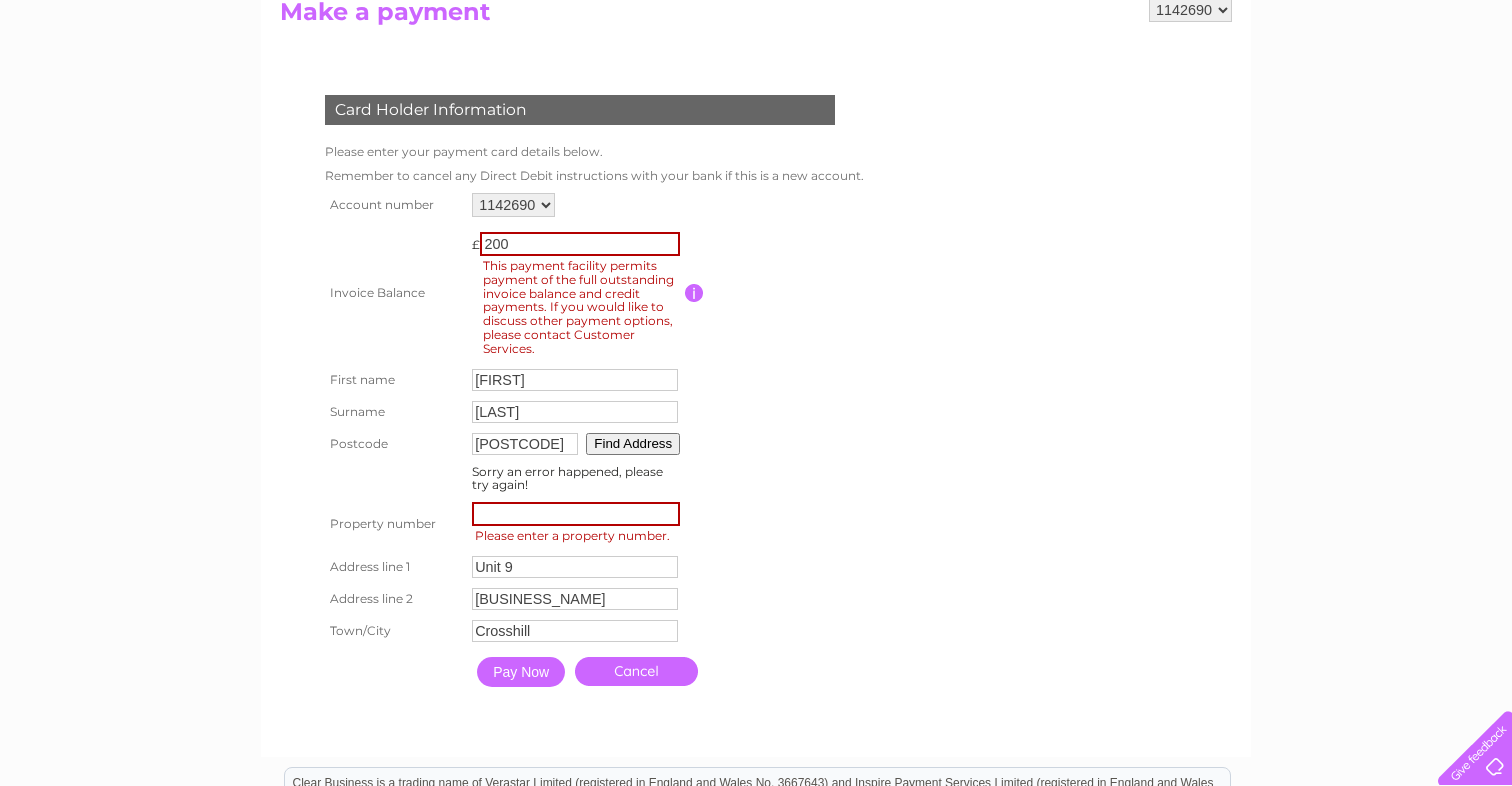 click on "Pay Now" at bounding box center (521, 672) 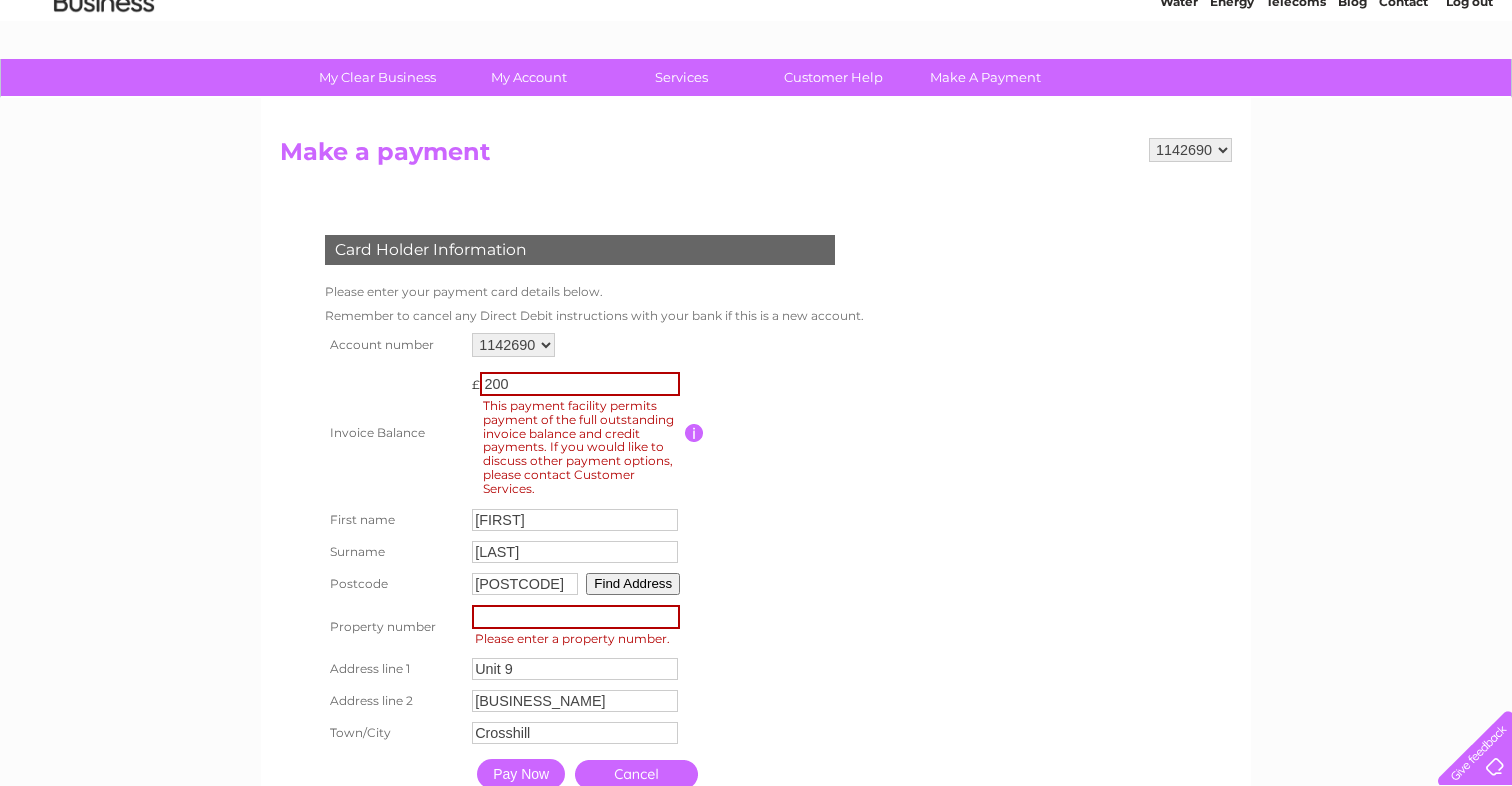scroll, scrollTop: 0, scrollLeft: 0, axis: both 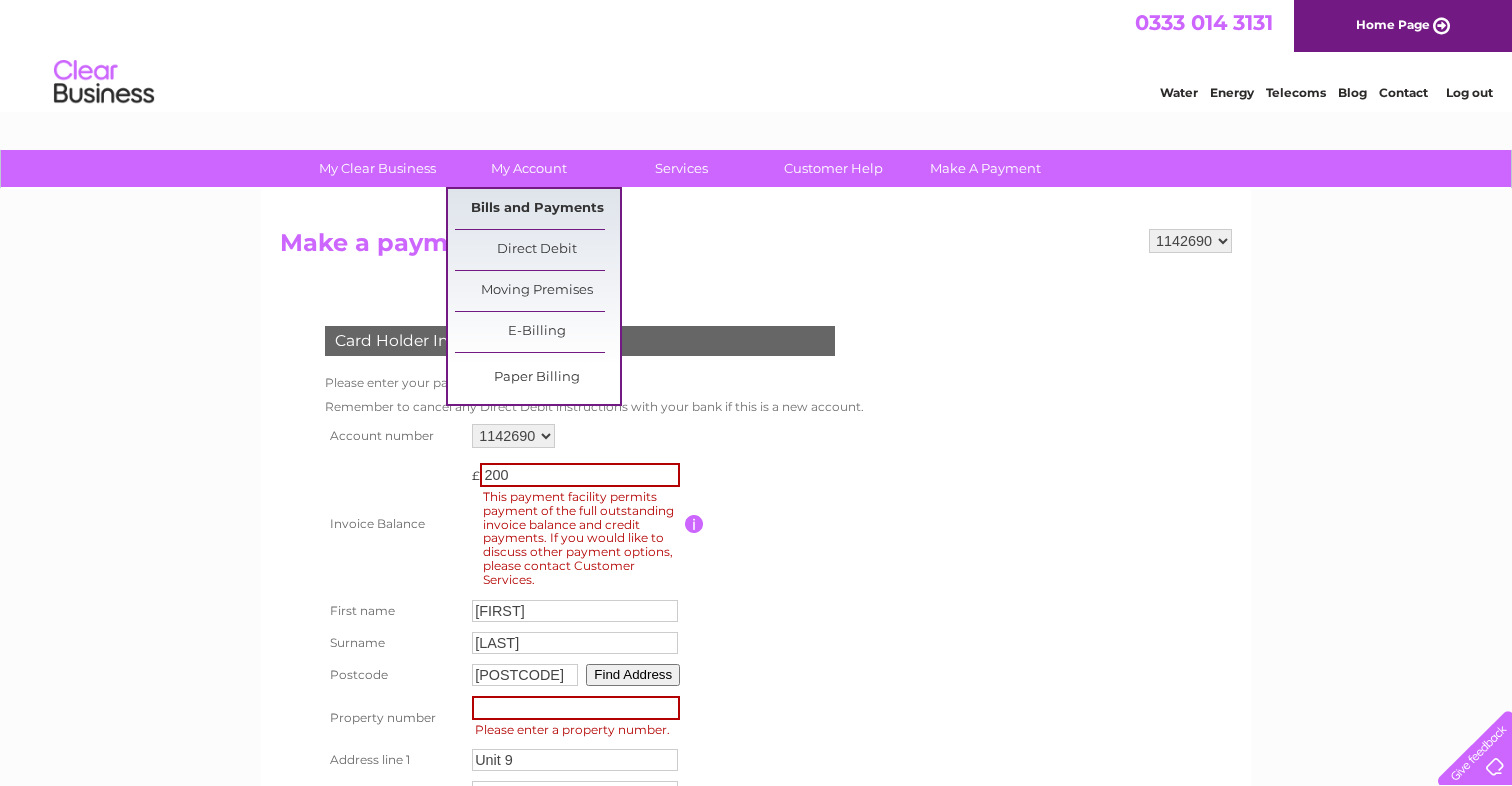 click on "Bills and Payments" at bounding box center [537, 209] 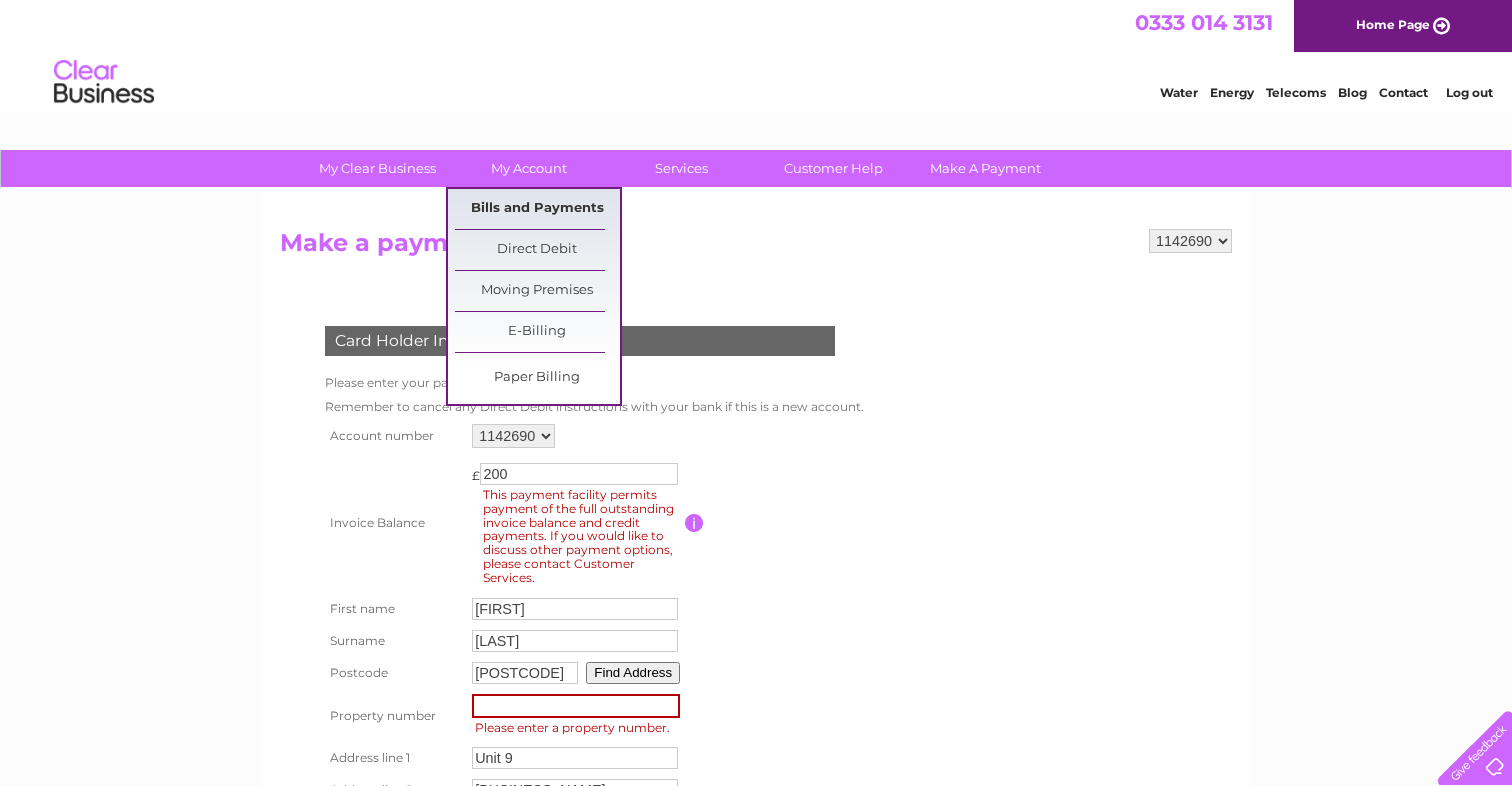 click on "Bills and Payments" at bounding box center (537, 209) 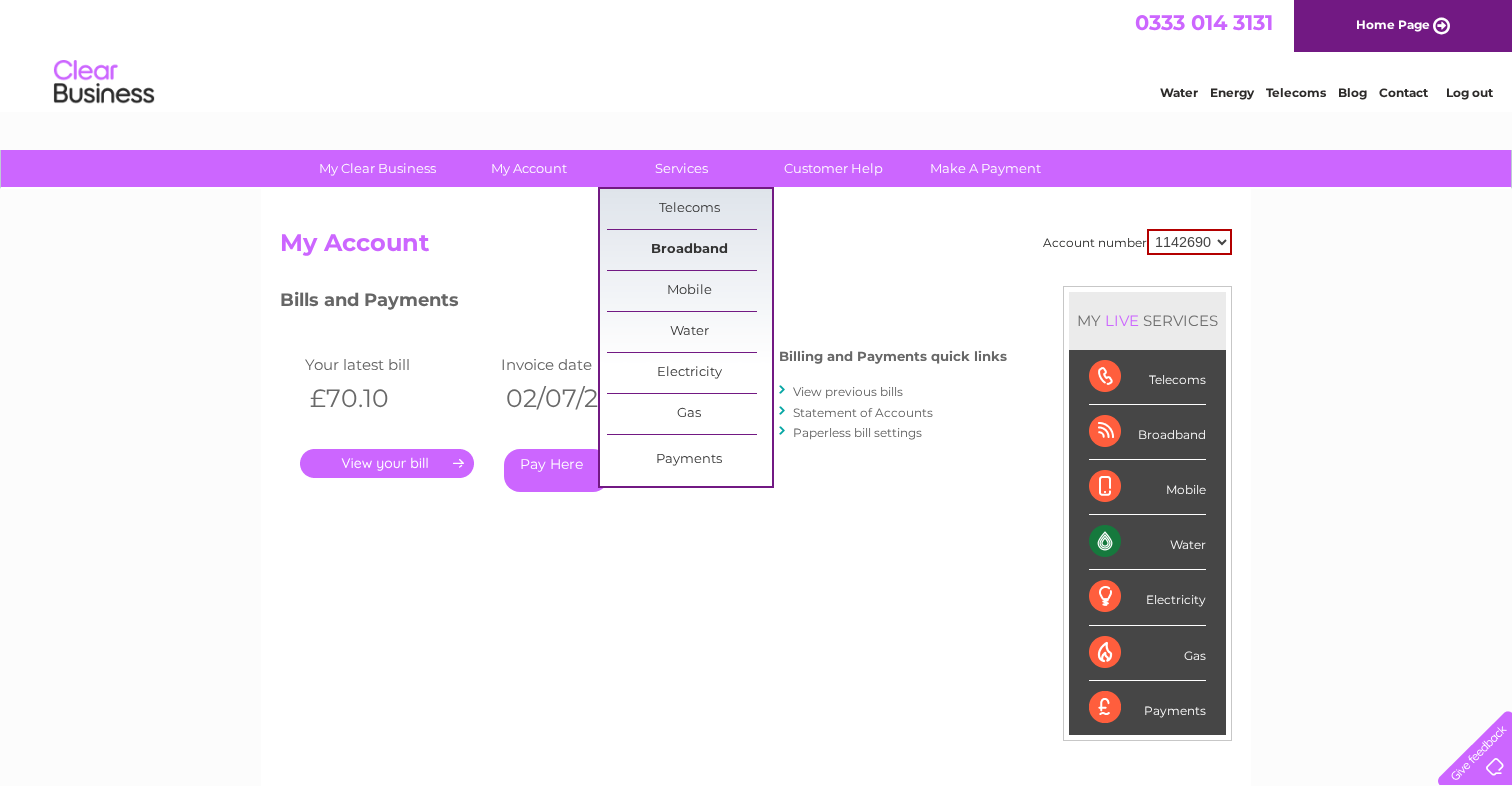 scroll, scrollTop: 0, scrollLeft: 0, axis: both 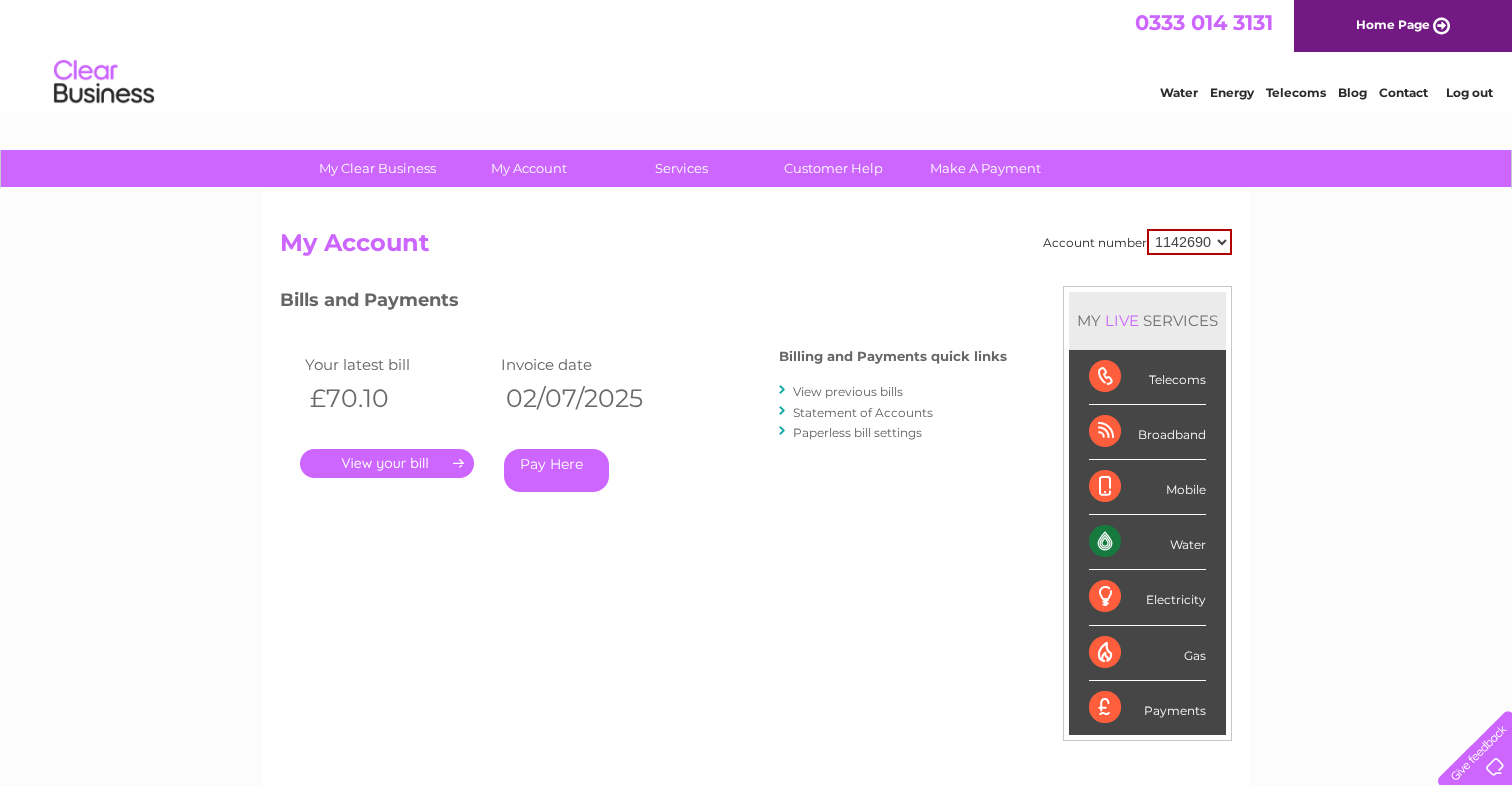 click on "View previous bills" at bounding box center (848, 391) 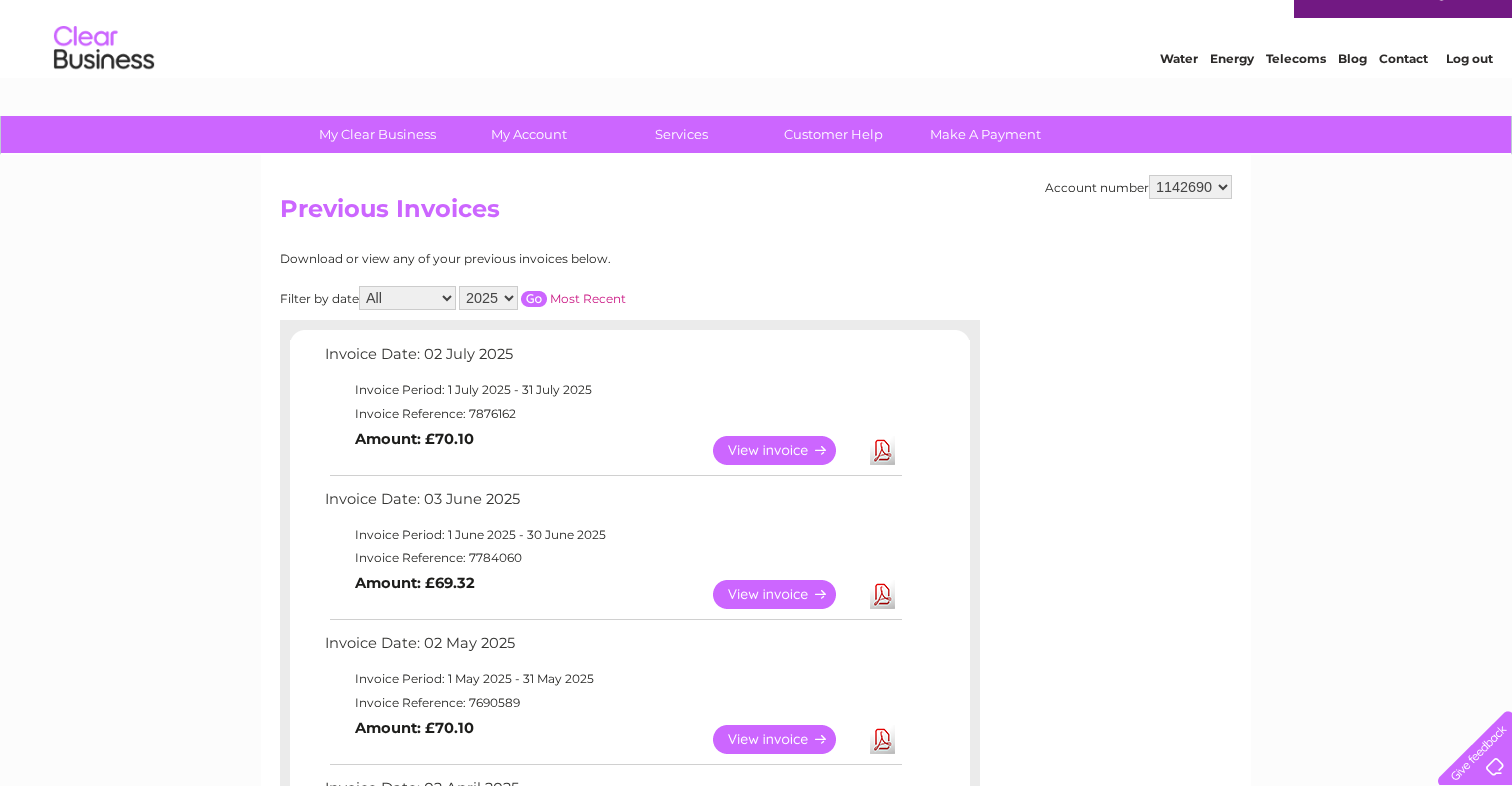 scroll, scrollTop: 0, scrollLeft: 0, axis: both 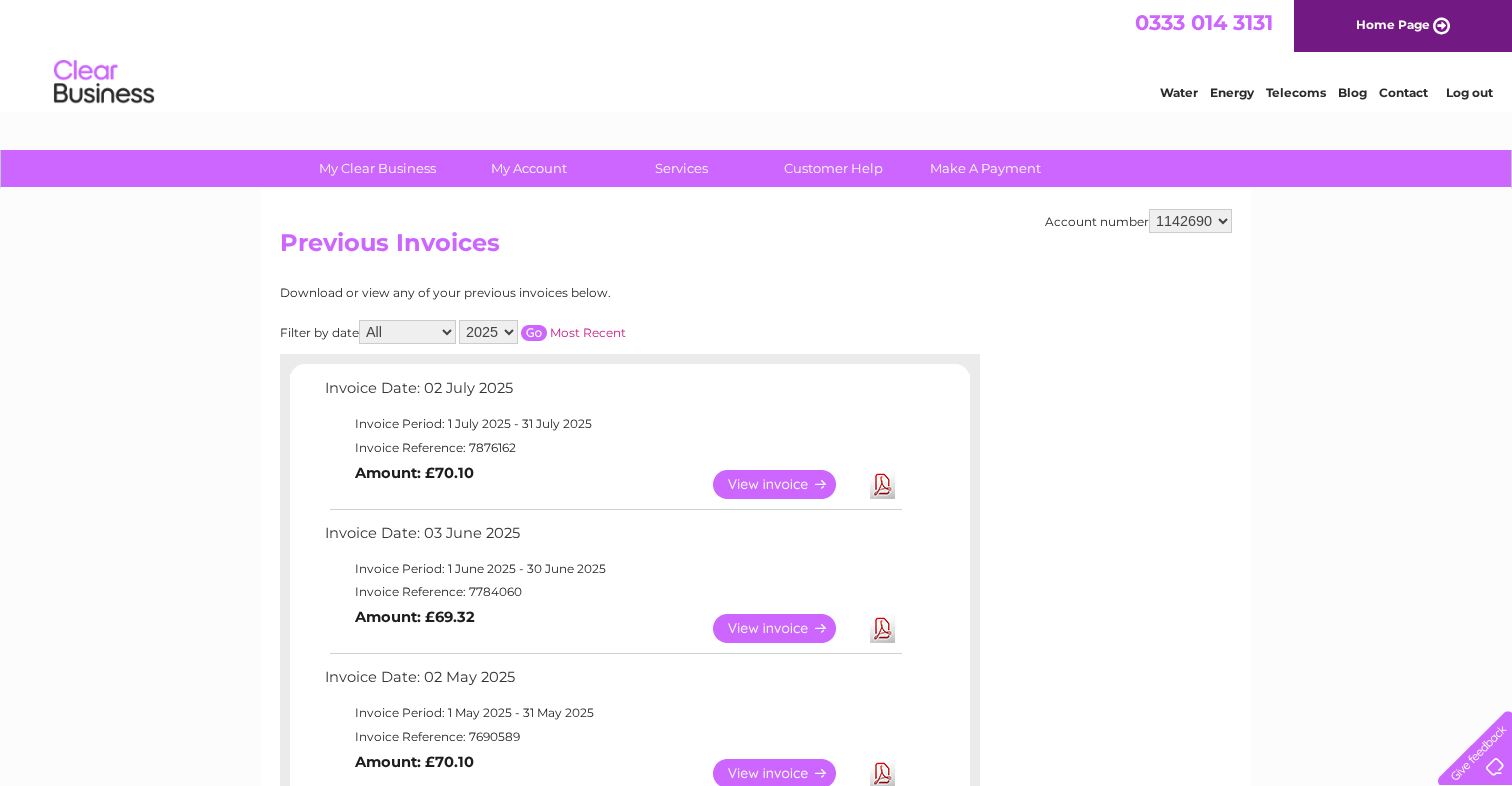click on "2025
2024
2023
2022" at bounding box center (488, 332) 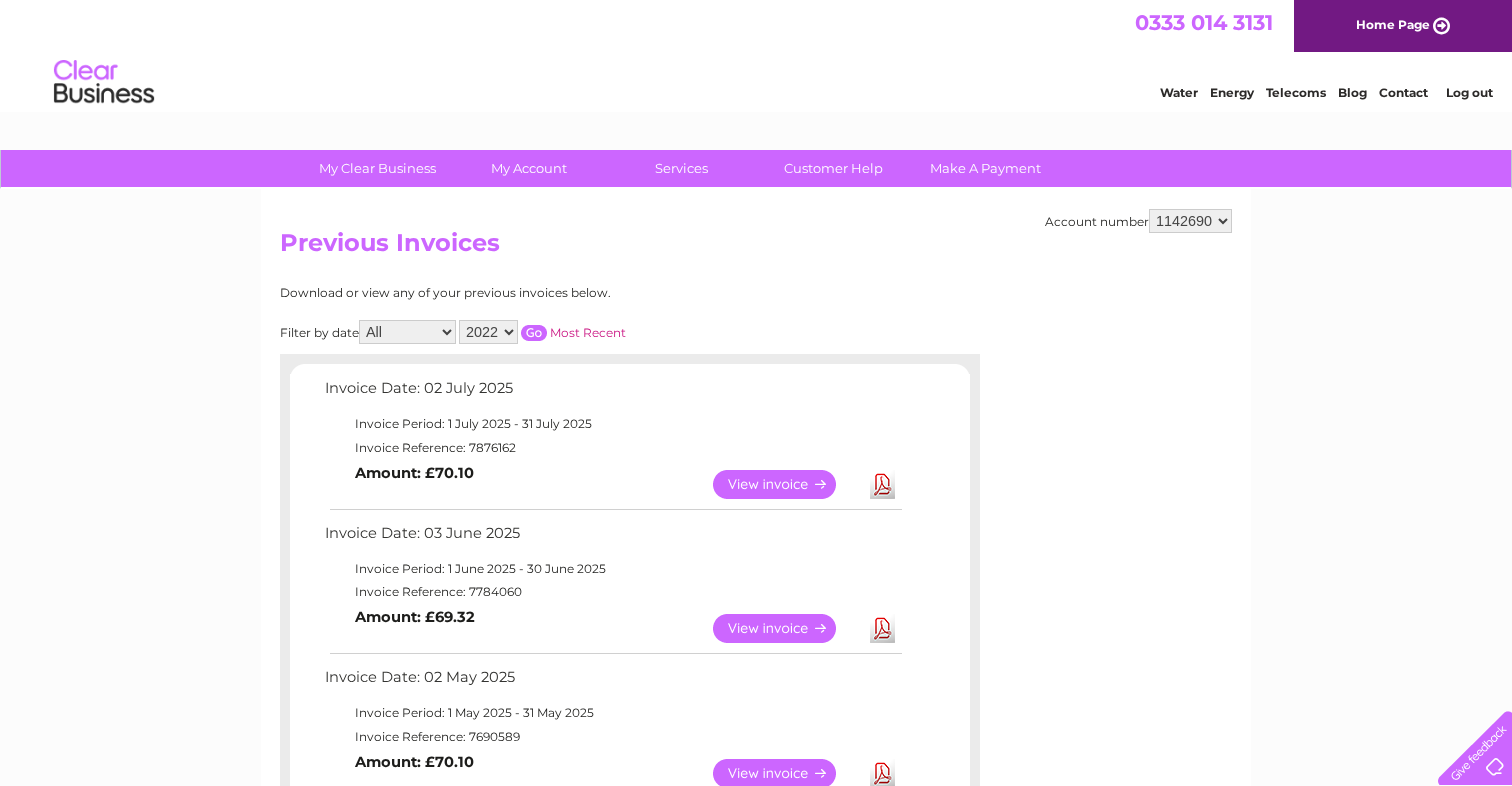 click at bounding box center (534, 333) 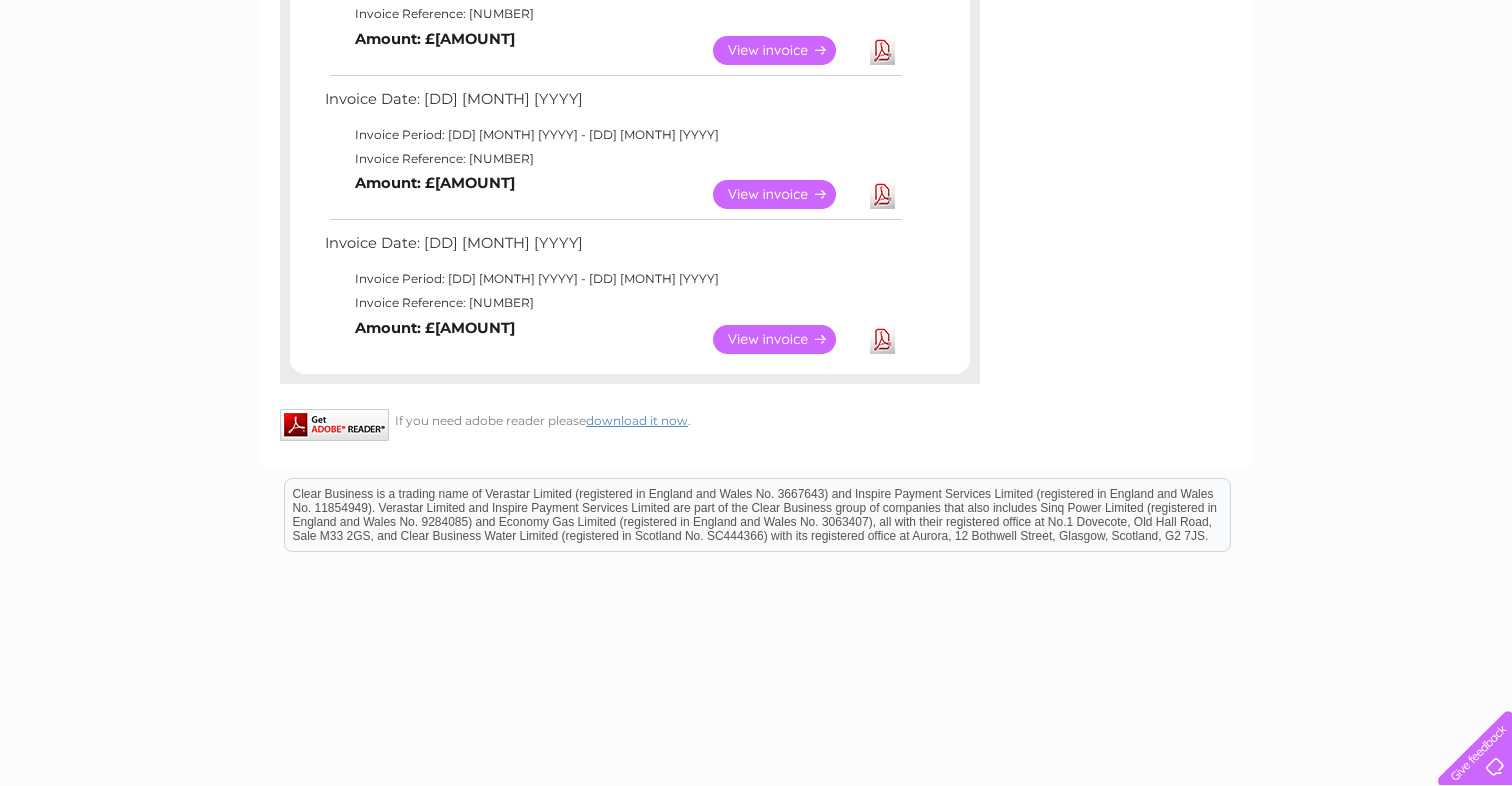 scroll, scrollTop: 905, scrollLeft: 0, axis: vertical 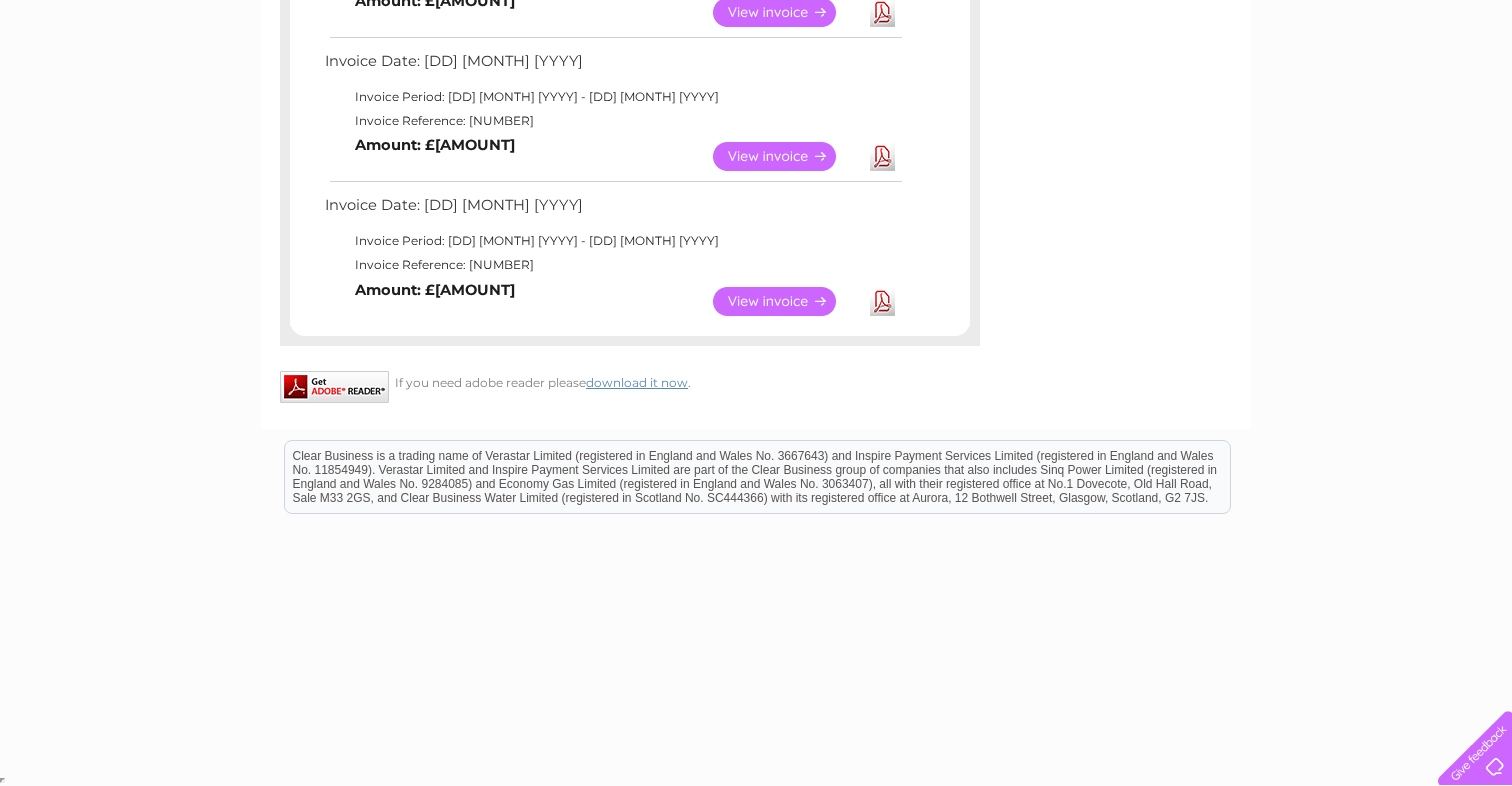 click on "View" at bounding box center [786, 301] 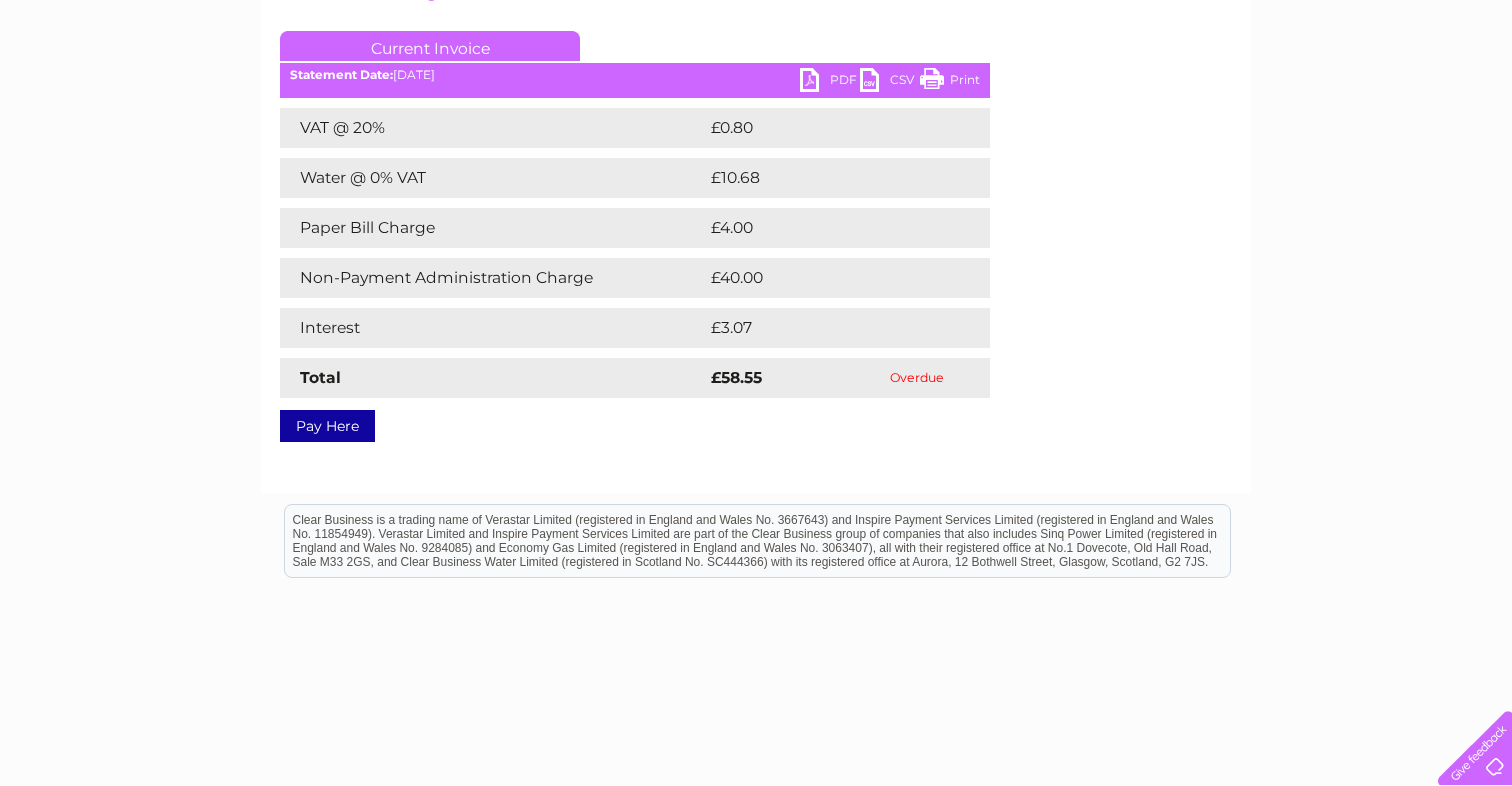 scroll, scrollTop: 259, scrollLeft: 0, axis: vertical 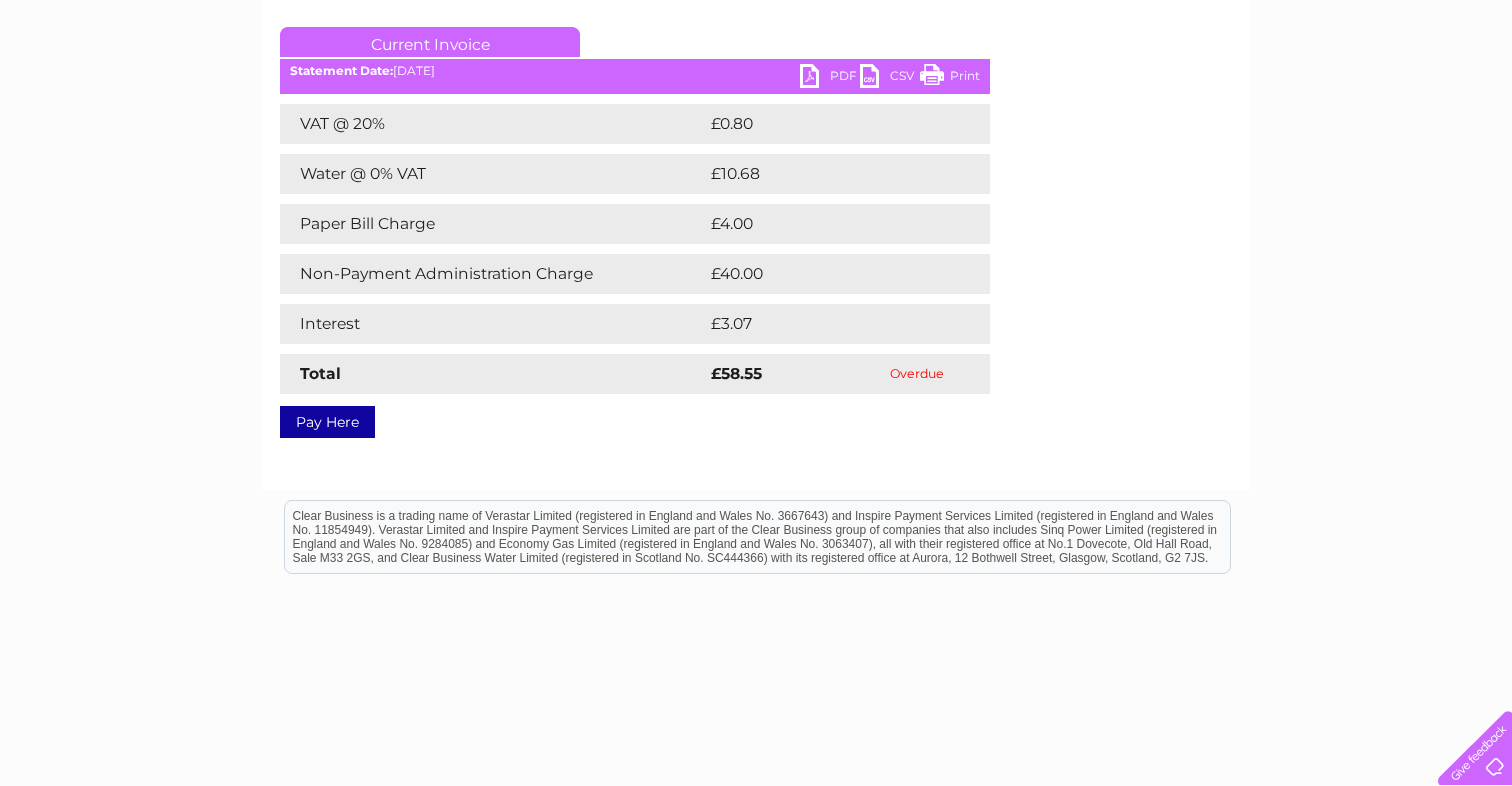 click on "Pay Here" at bounding box center [327, 422] 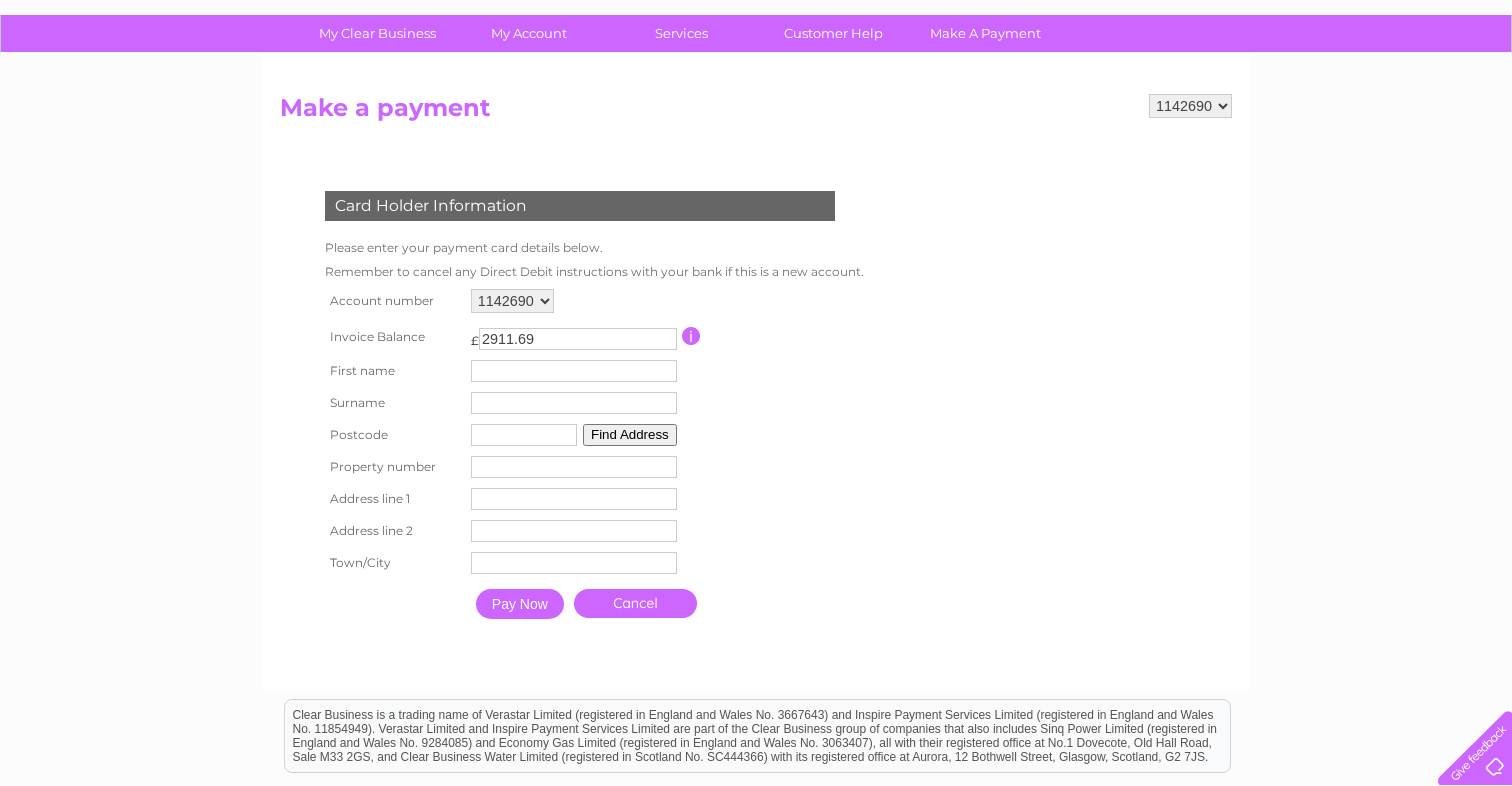 scroll, scrollTop: 139, scrollLeft: 0, axis: vertical 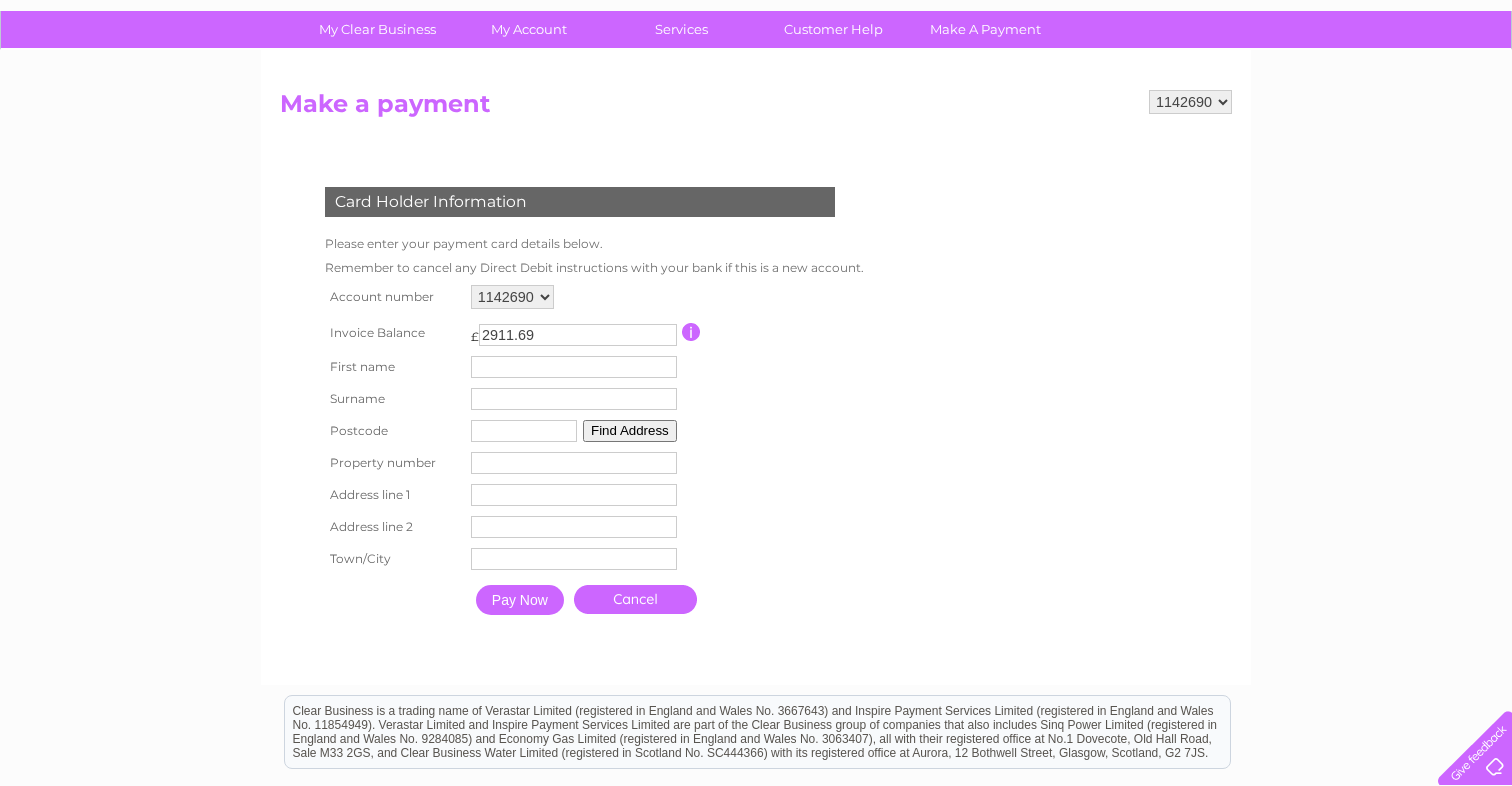click at bounding box center [691, 332] 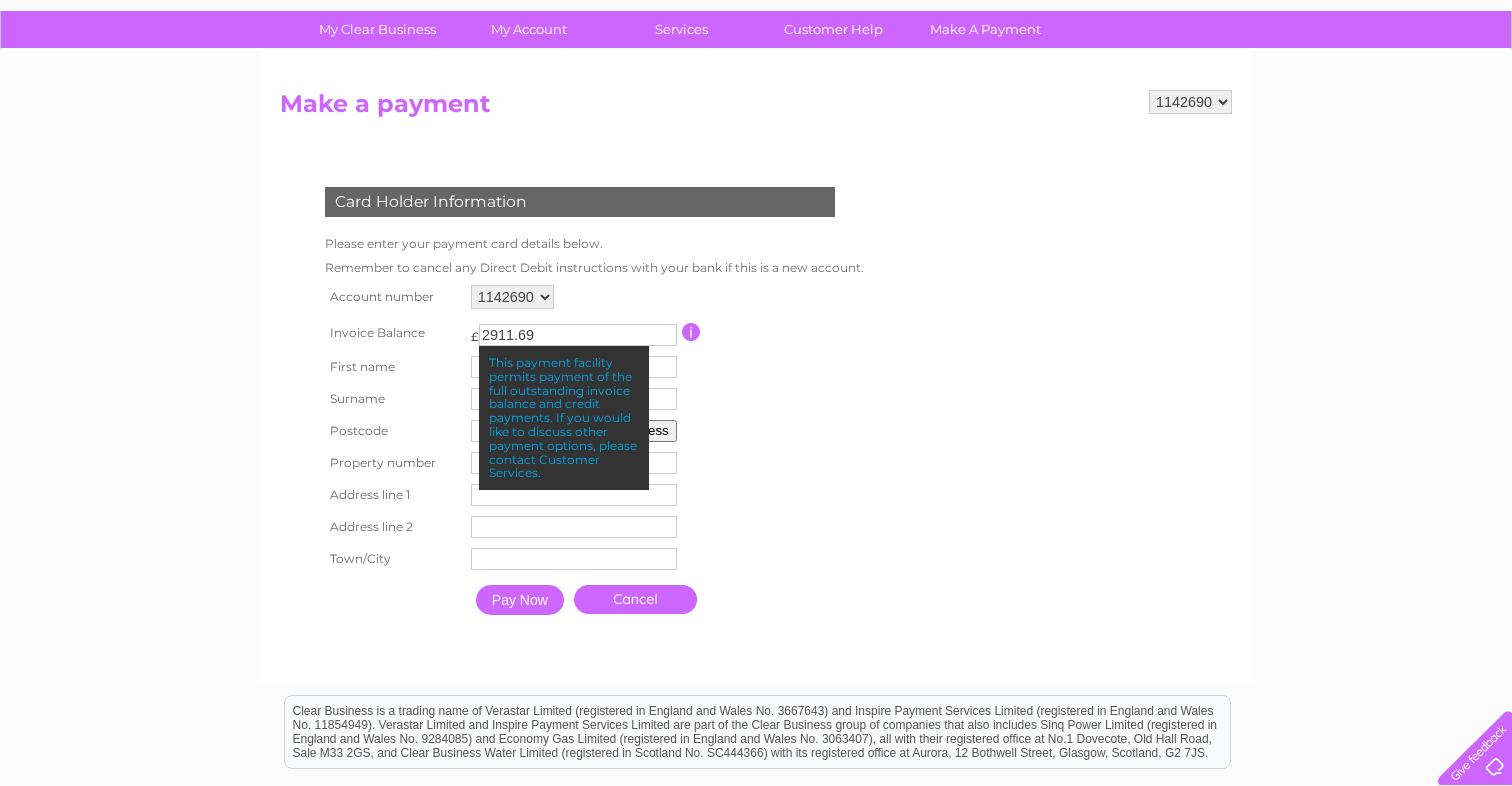 click at bounding box center (691, 332) 